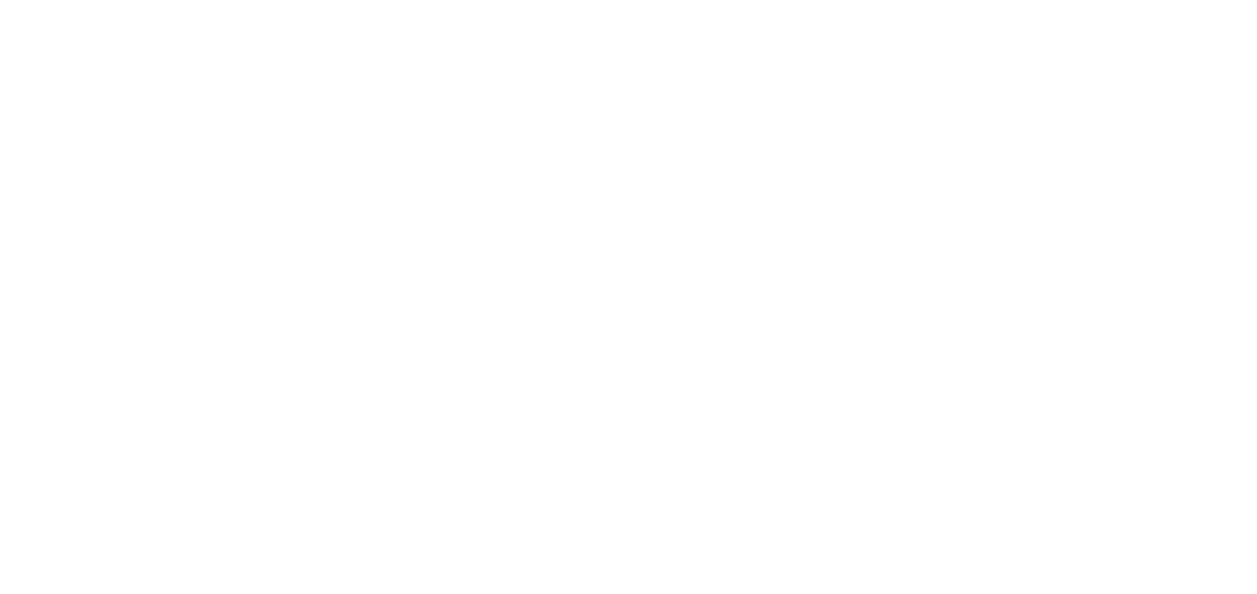 scroll, scrollTop: 0, scrollLeft: 0, axis: both 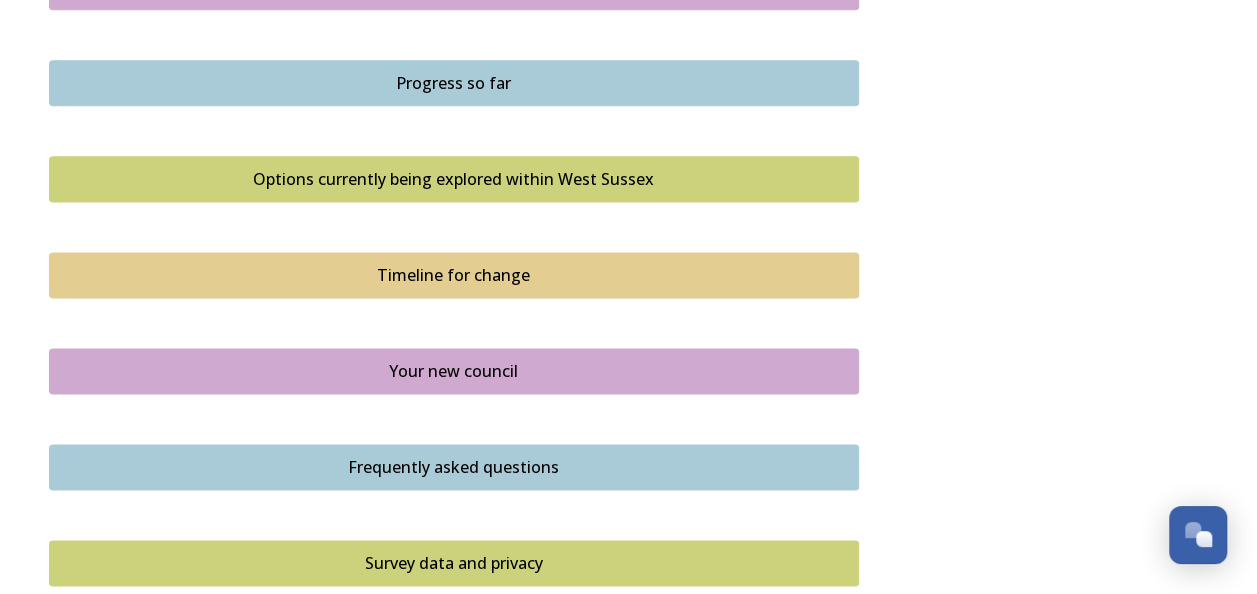 click on "Your new council" at bounding box center [454, 371] 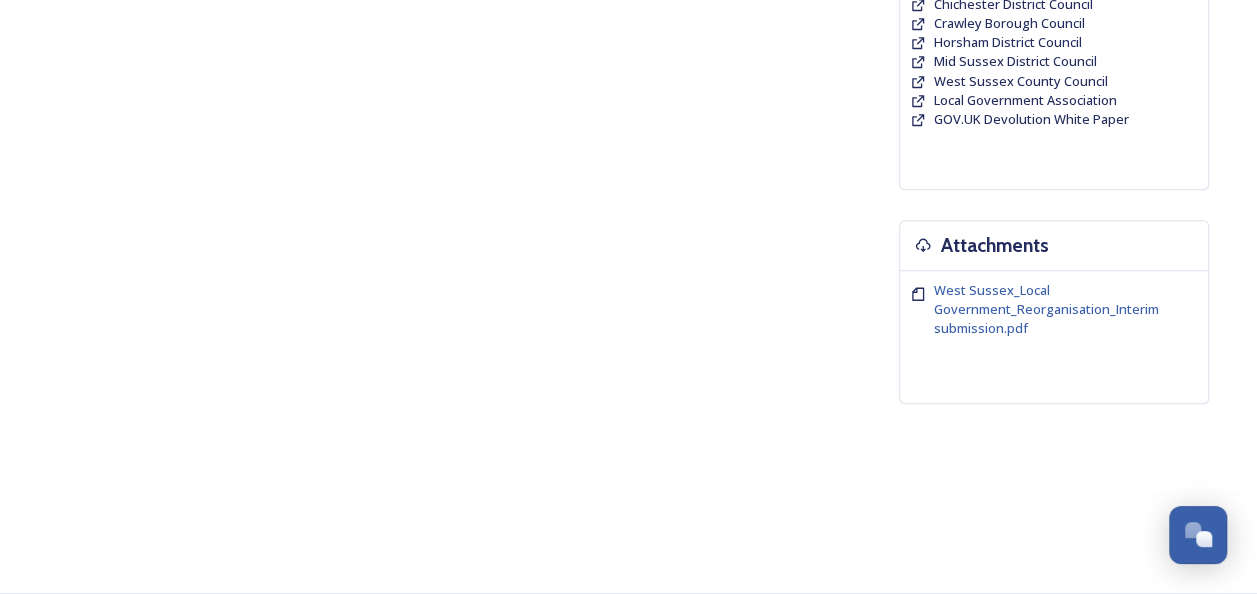 scroll, scrollTop: 0, scrollLeft: 0, axis: both 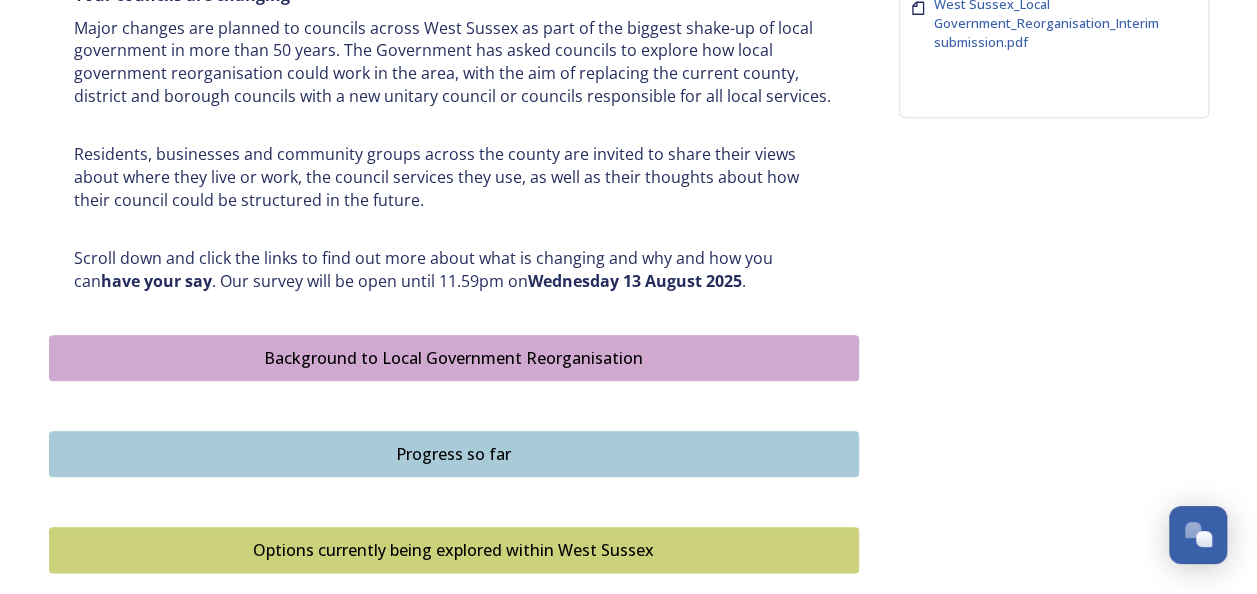 click on "Options currently being explored within West Sussex" at bounding box center (454, 550) 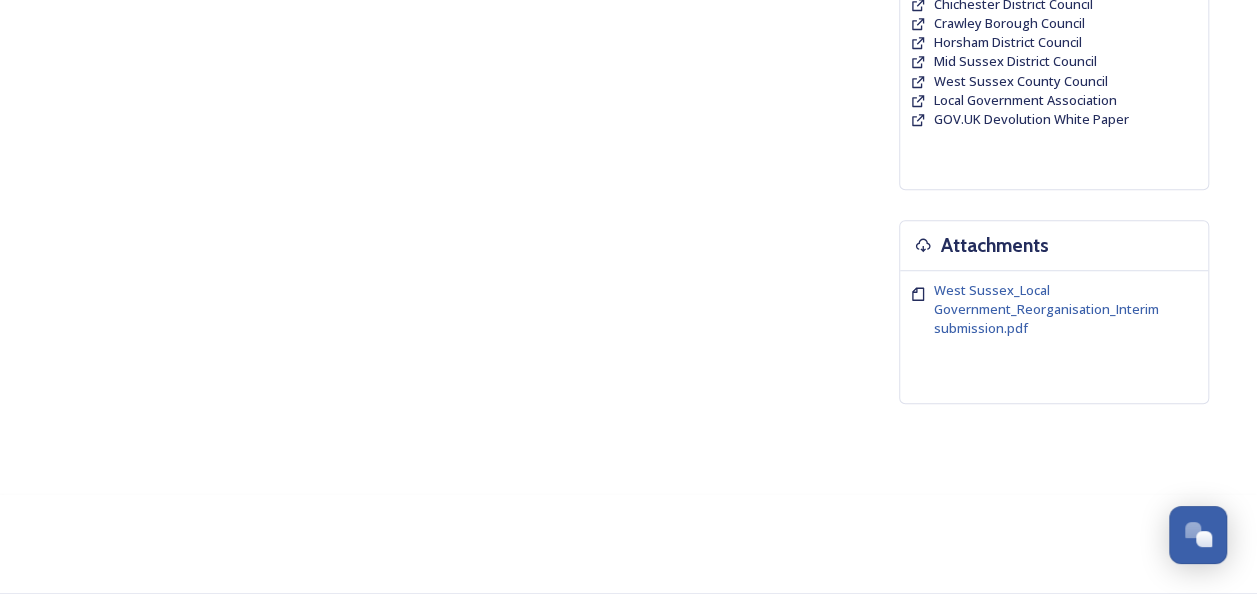 scroll, scrollTop: 0, scrollLeft: 0, axis: both 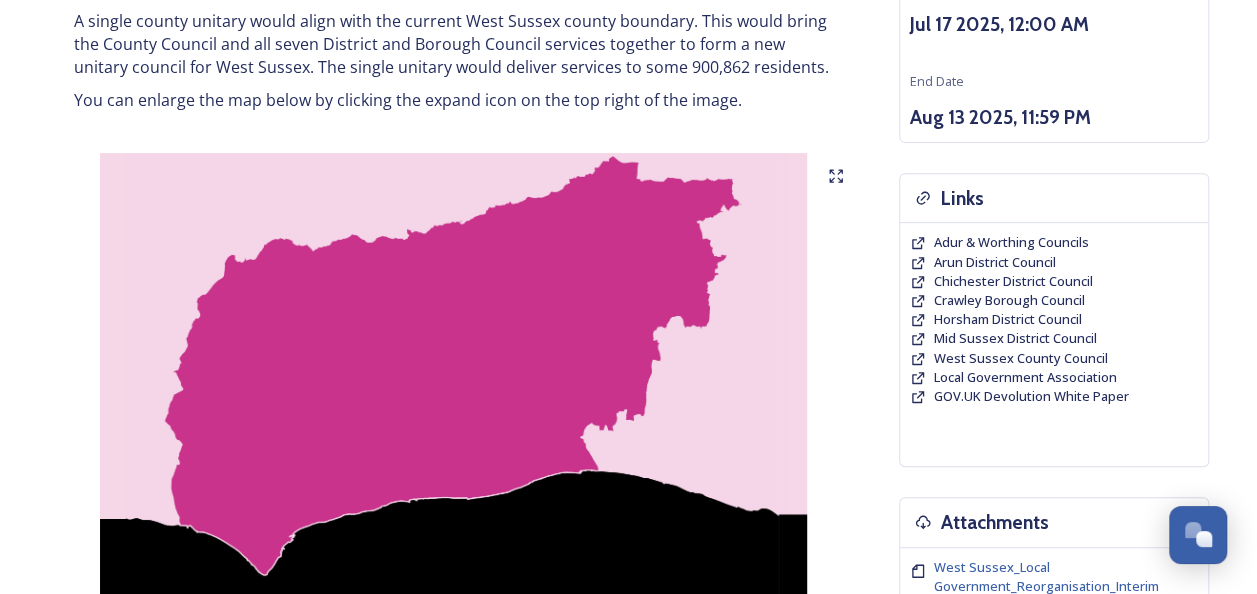 drag, startPoint x: 1266, startPoint y: 122, endPoint x: 836, endPoint y: 171, distance: 432.78287 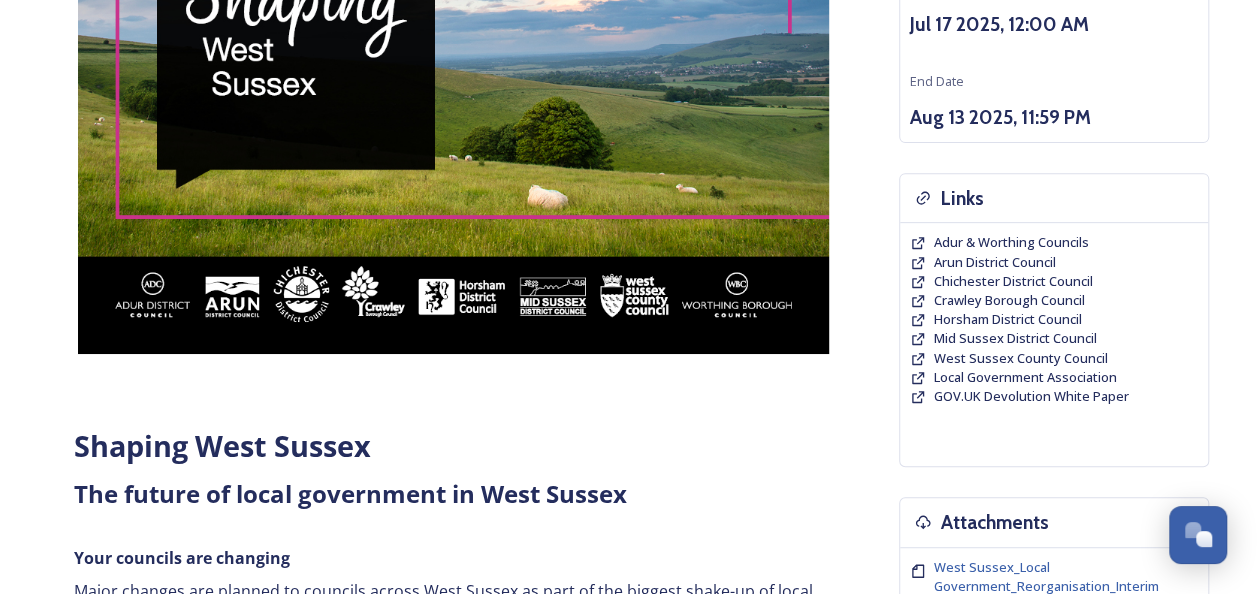 scroll, scrollTop: 0, scrollLeft: 0, axis: both 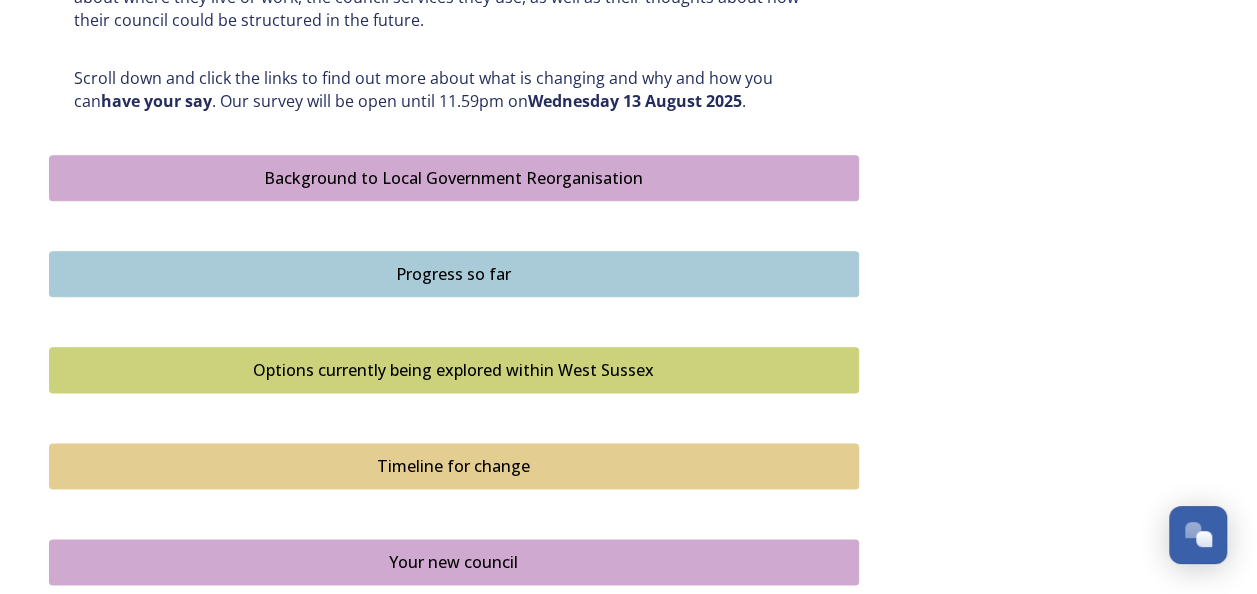 click on "Progress so far" at bounding box center [454, 274] 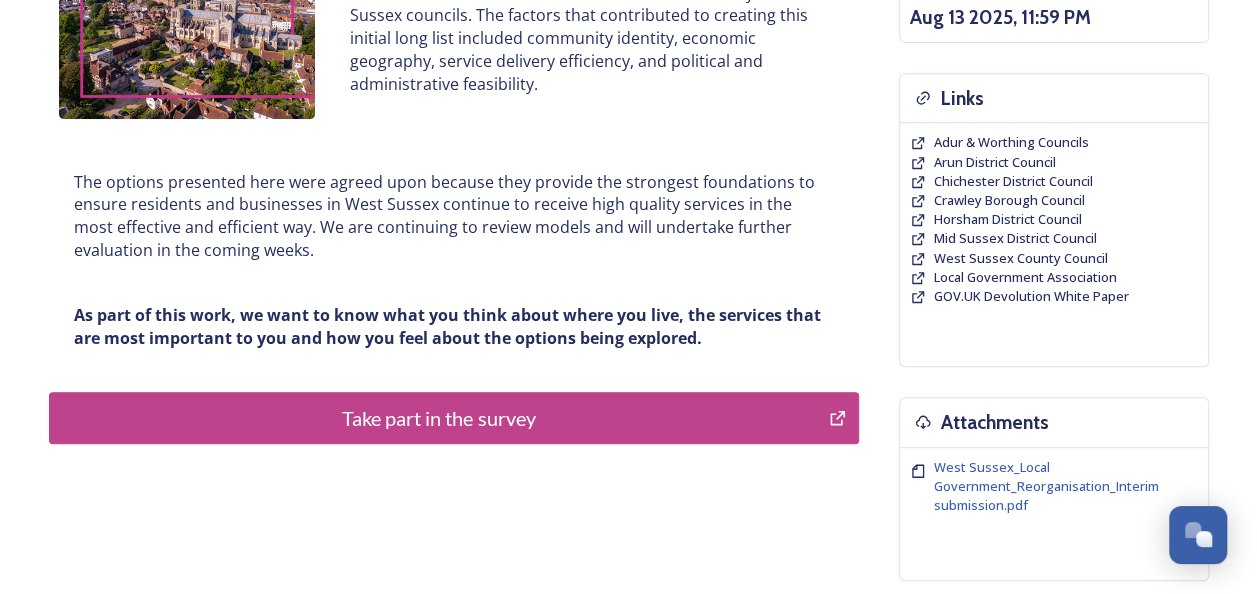 scroll, scrollTop: 93, scrollLeft: 0, axis: vertical 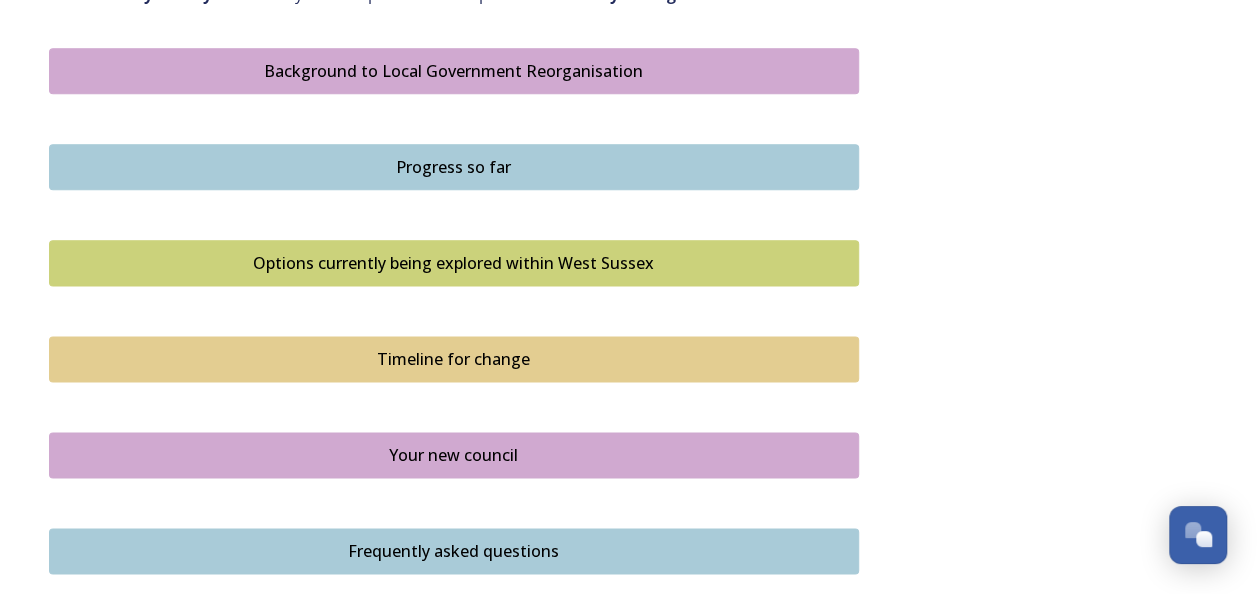 click on "Options currently being explored within West Sussex" at bounding box center (454, 263) 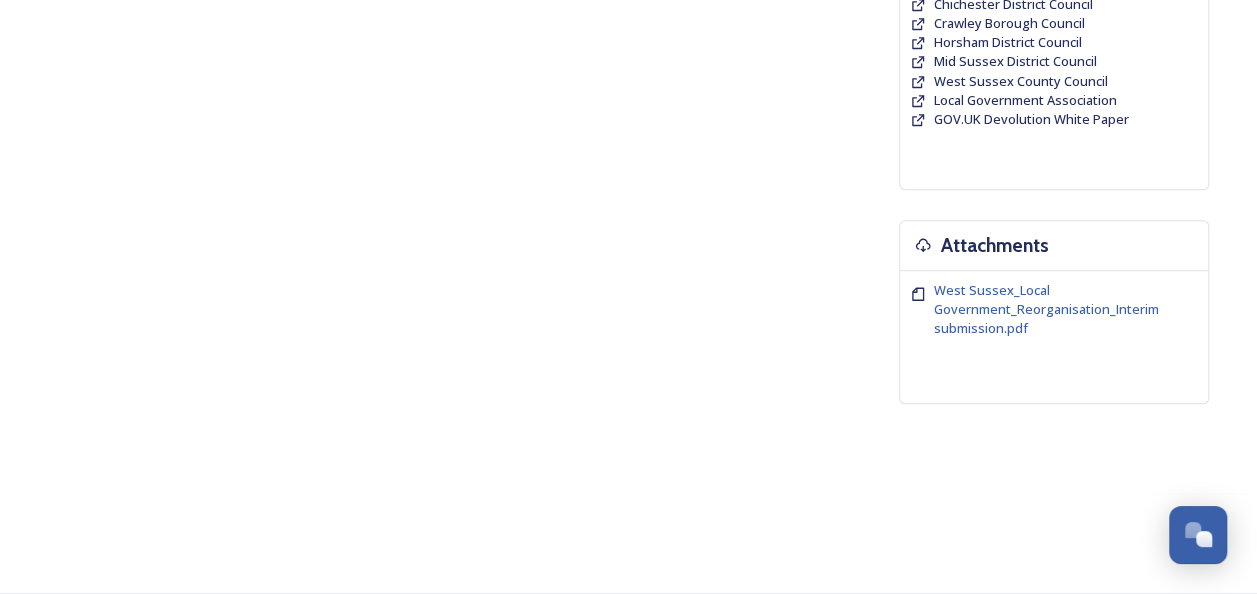 scroll, scrollTop: 0, scrollLeft: 0, axis: both 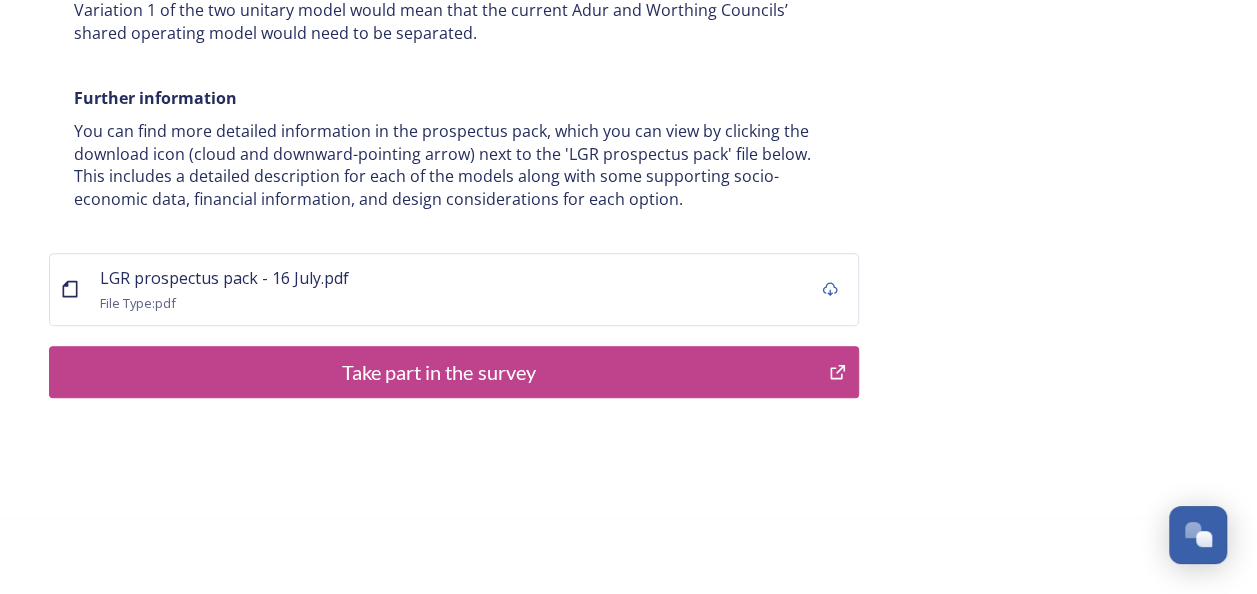 click on "Take part in the survey" at bounding box center (439, 372) 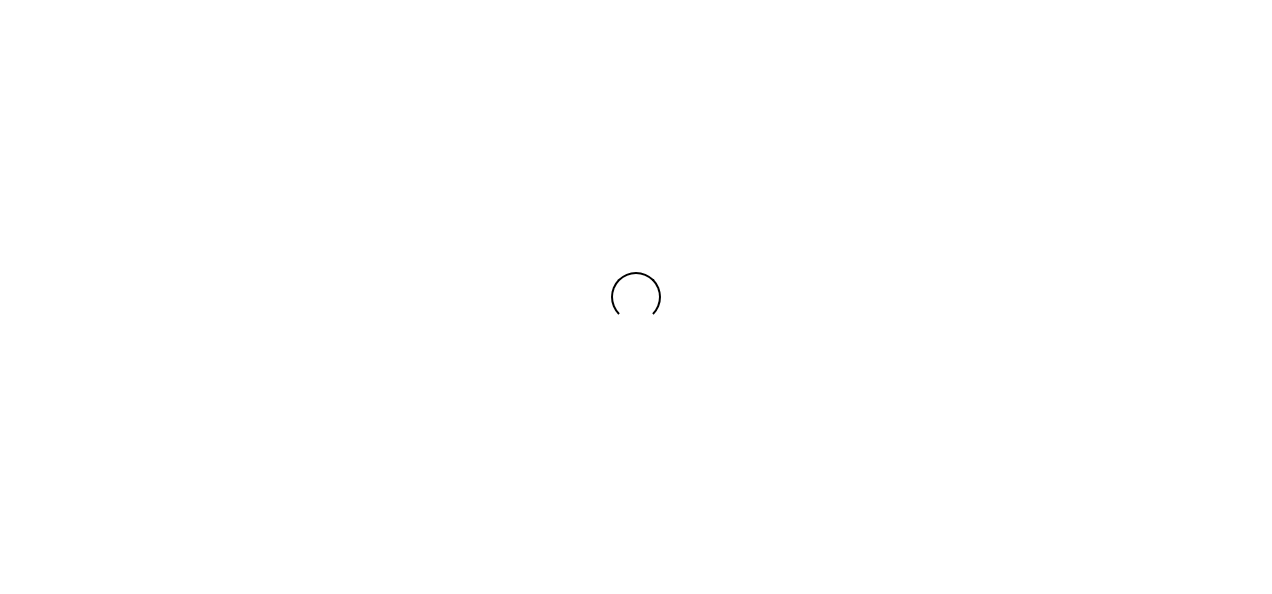 scroll, scrollTop: 0, scrollLeft: 0, axis: both 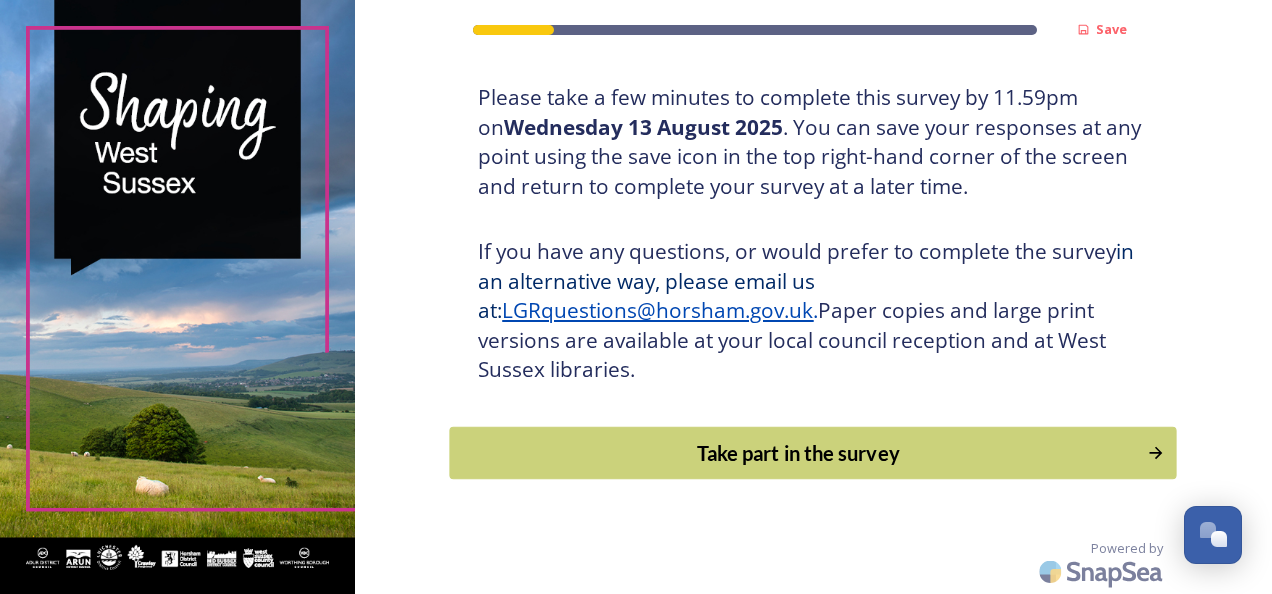 click on "Take part in the survey" at bounding box center (799, 453) 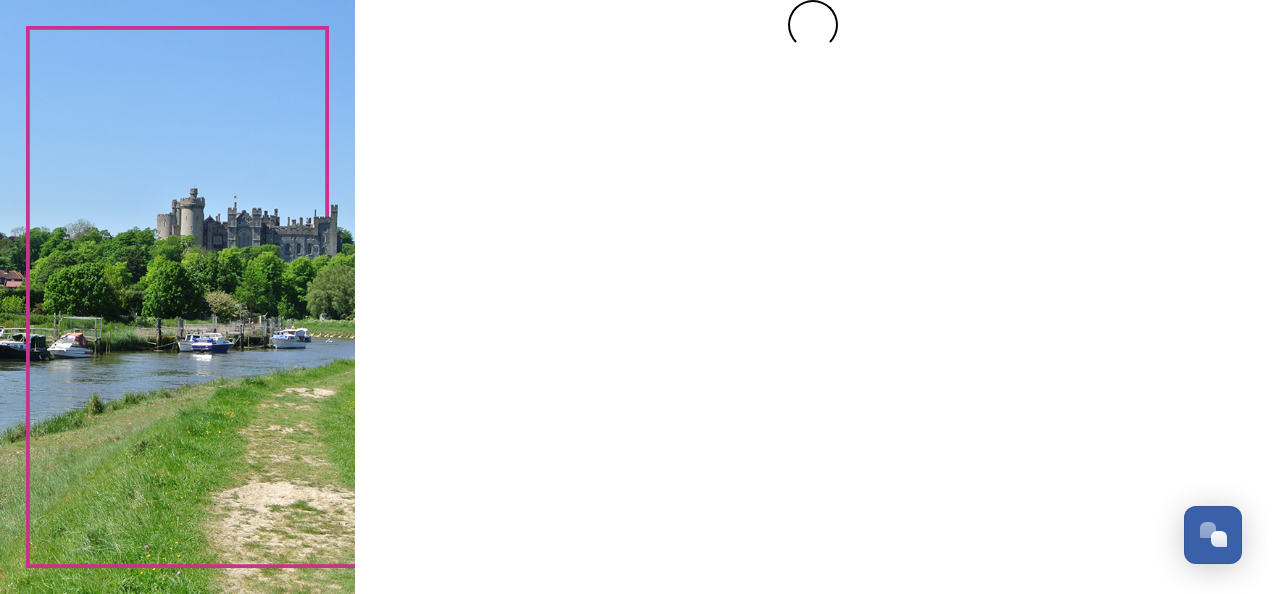 scroll, scrollTop: 0, scrollLeft: 0, axis: both 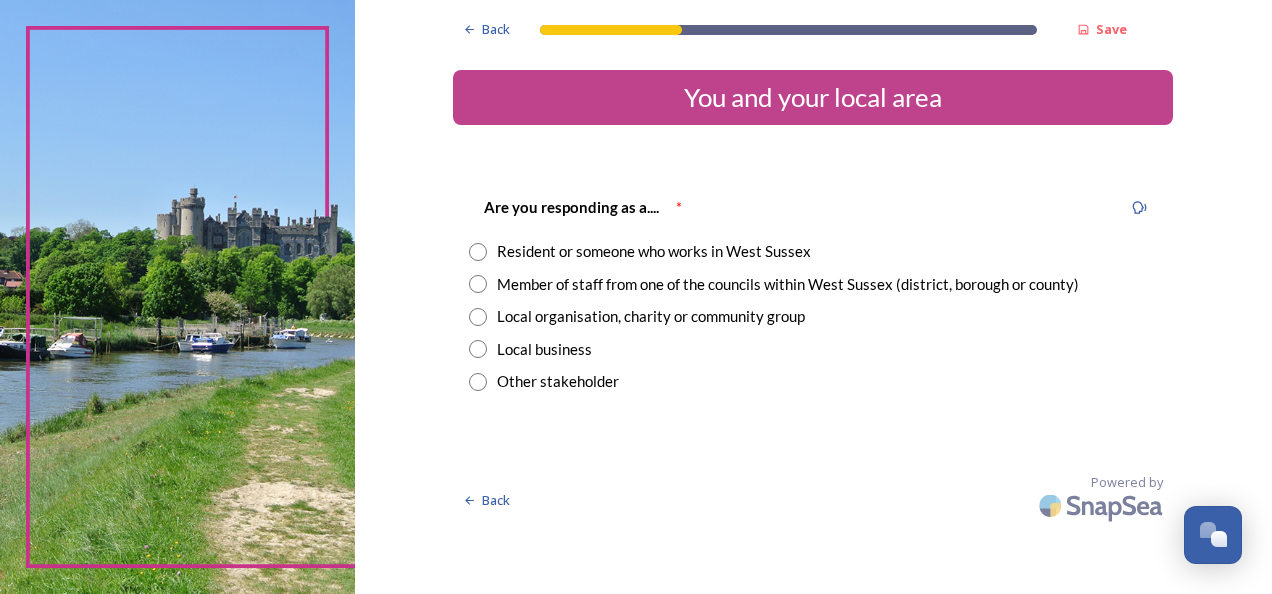 click at bounding box center (478, 252) 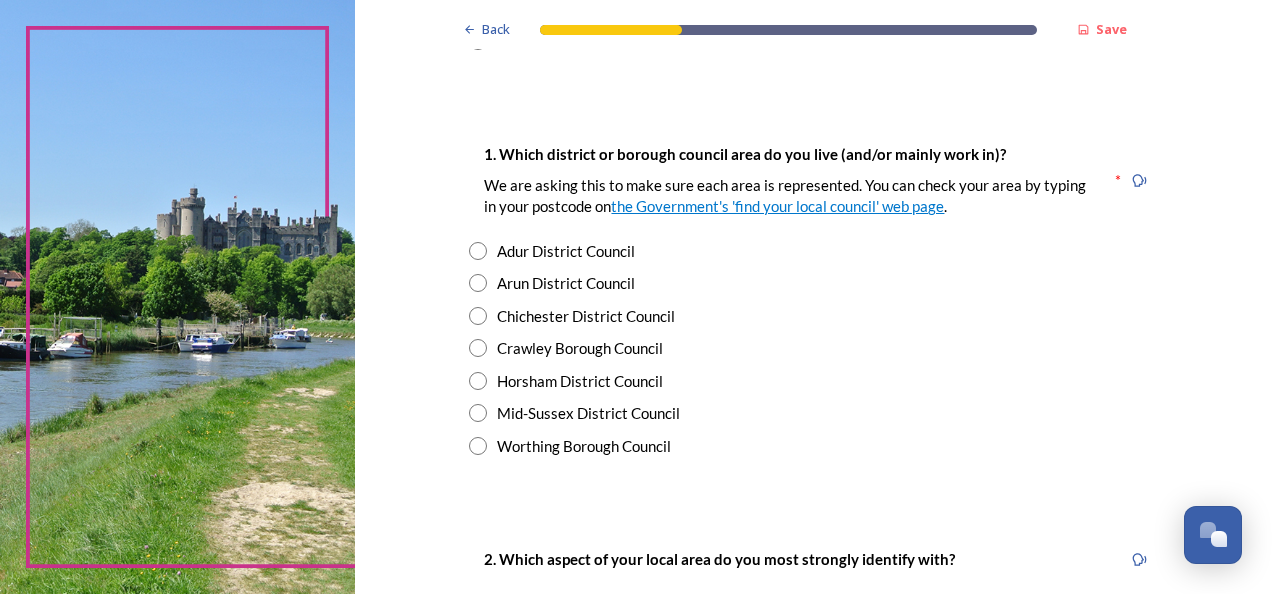 scroll, scrollTop: 346, scrollLeft: 0, axis: vertical 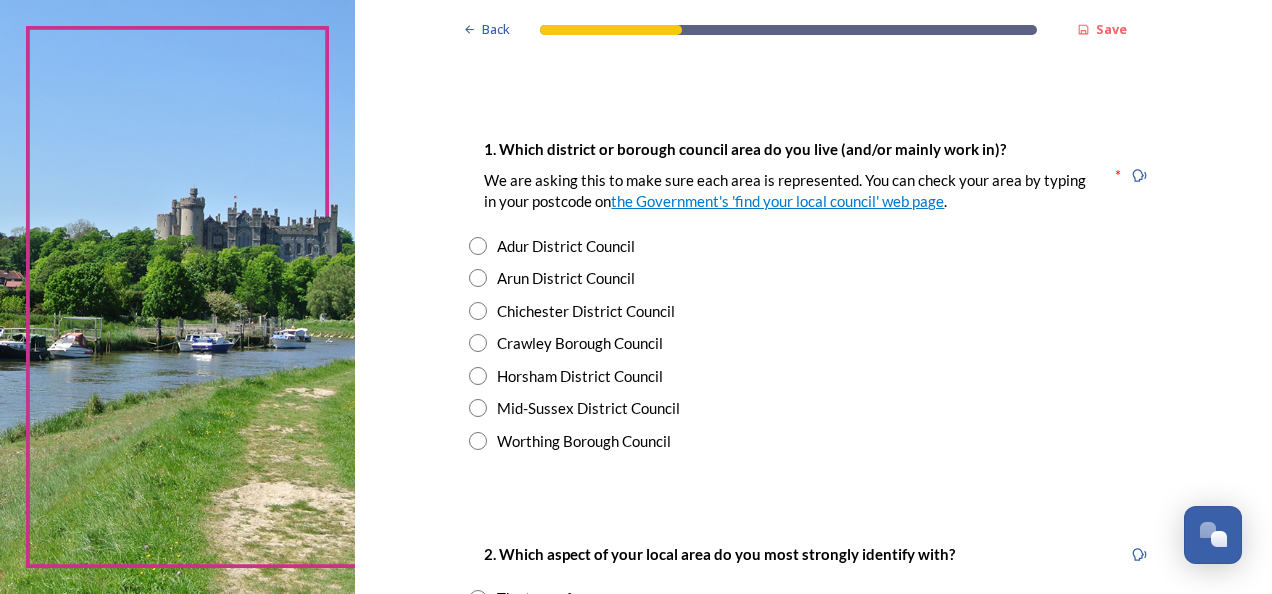 click at bounding box center [478, 311] 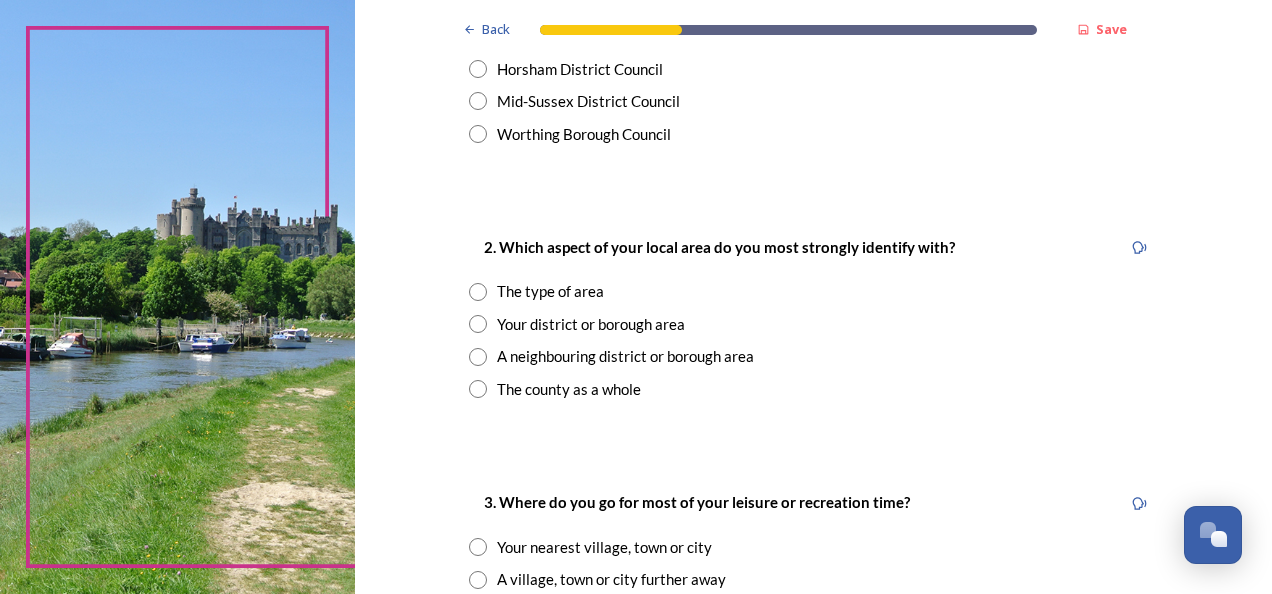 scroll, scrollTop: 665, scrollLeft: 0, axis: vertical 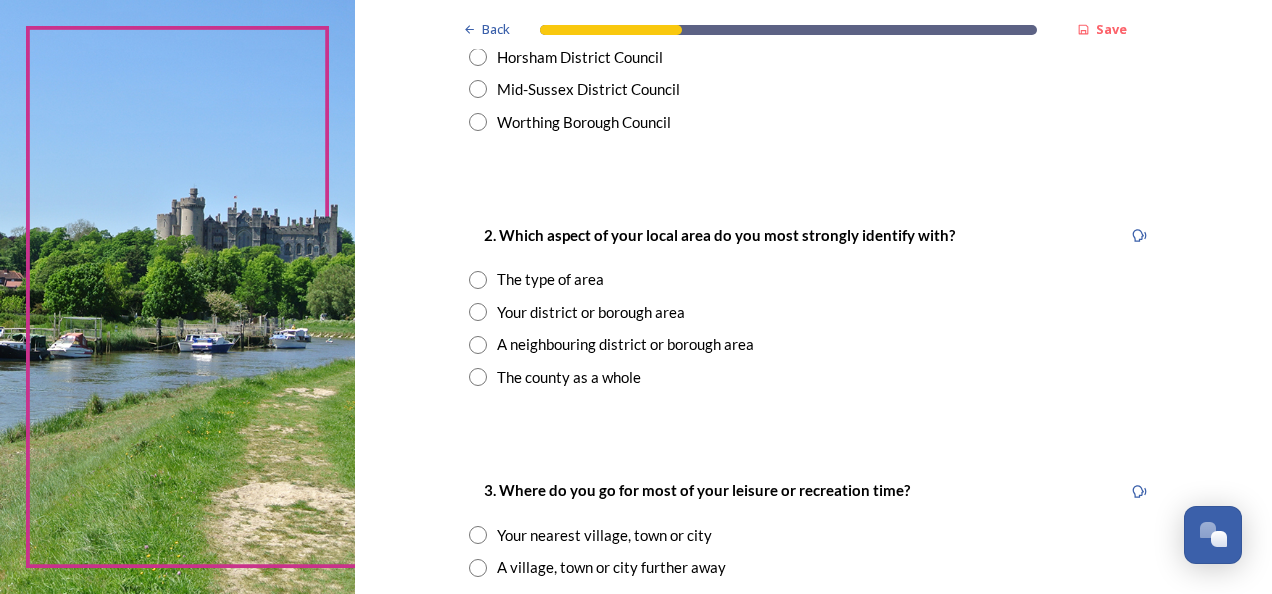 click at bounding box center [478, 312] 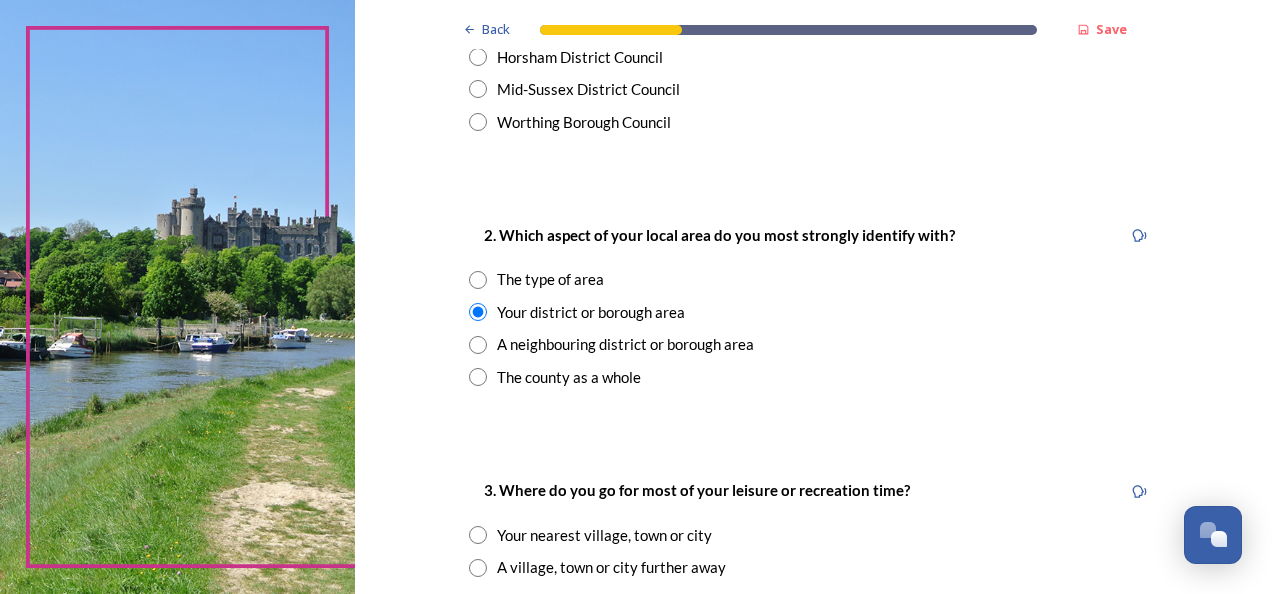 drag, startPoint x: 1266, startPoint y: 189, endPoint x: 1209, endPoint y: 64, distance: 137.38268 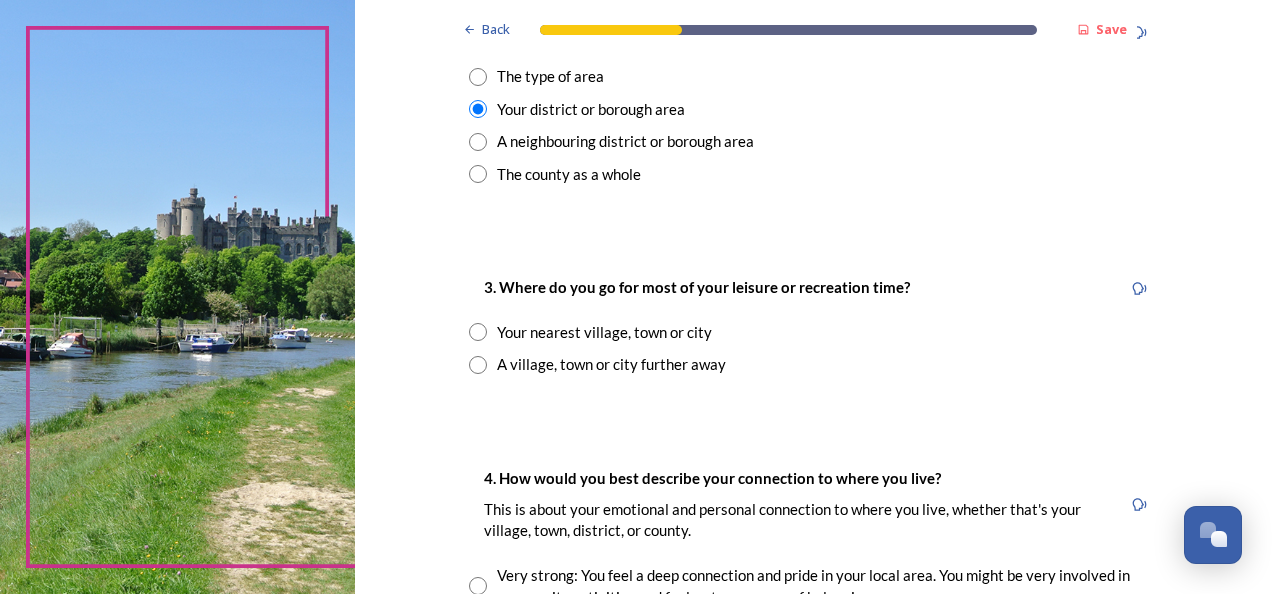 scroll, scrollTop: 877, scrollLeft: 0, axis: vertical 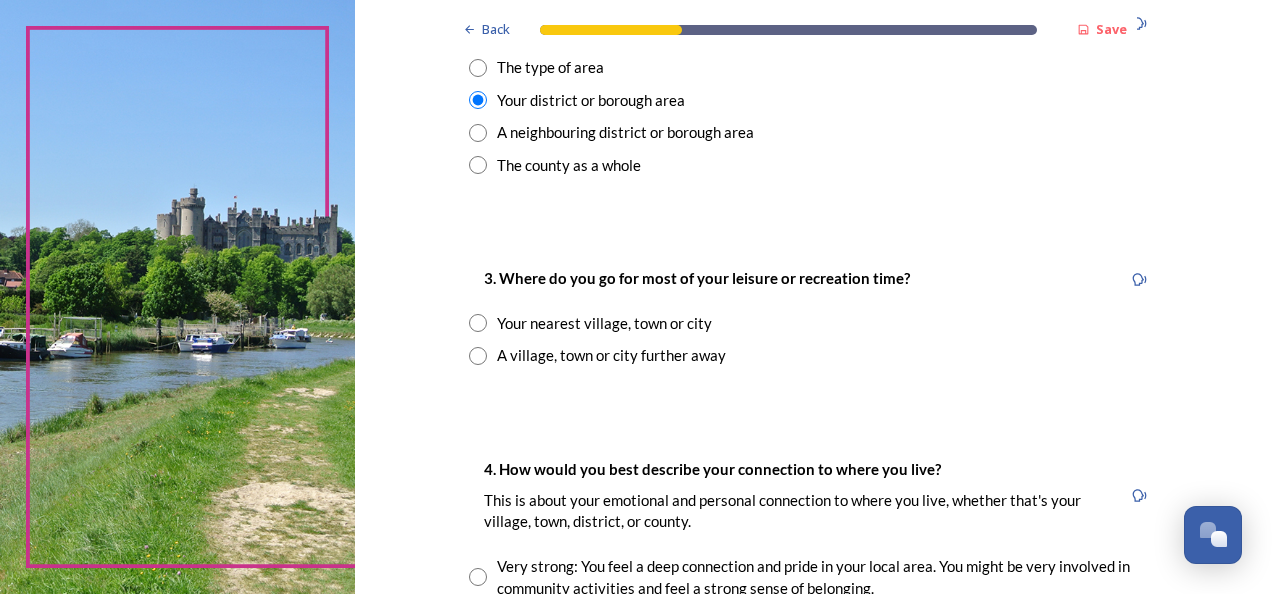 click at bounding box center (478, 323) 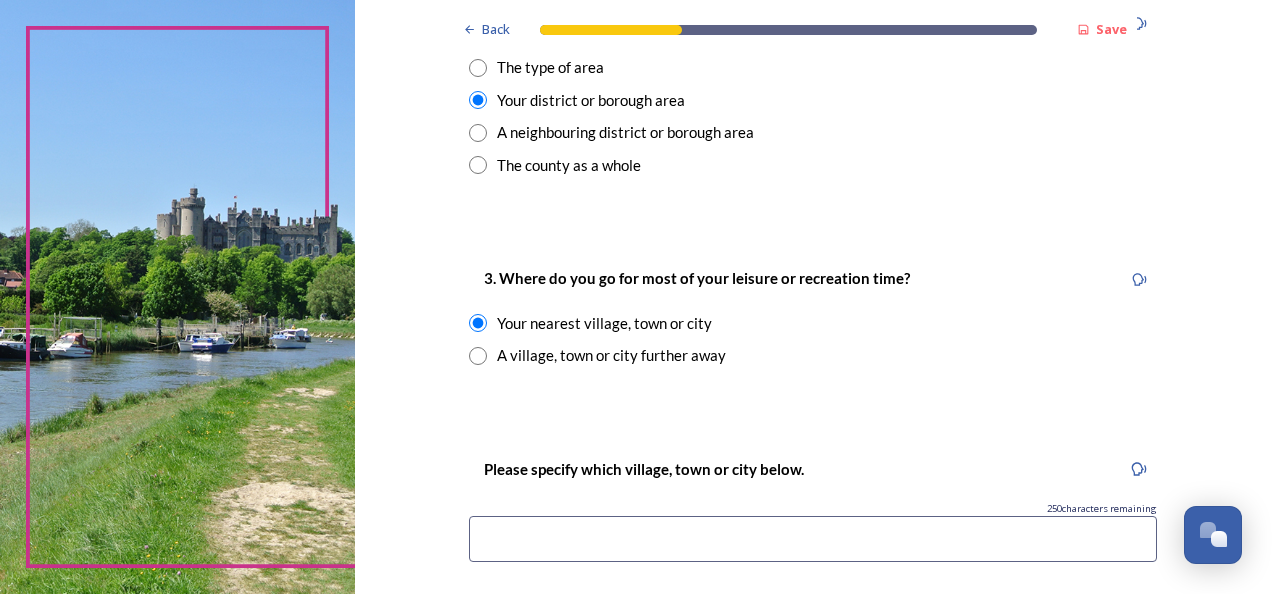 click at bounding box center [813, 539] 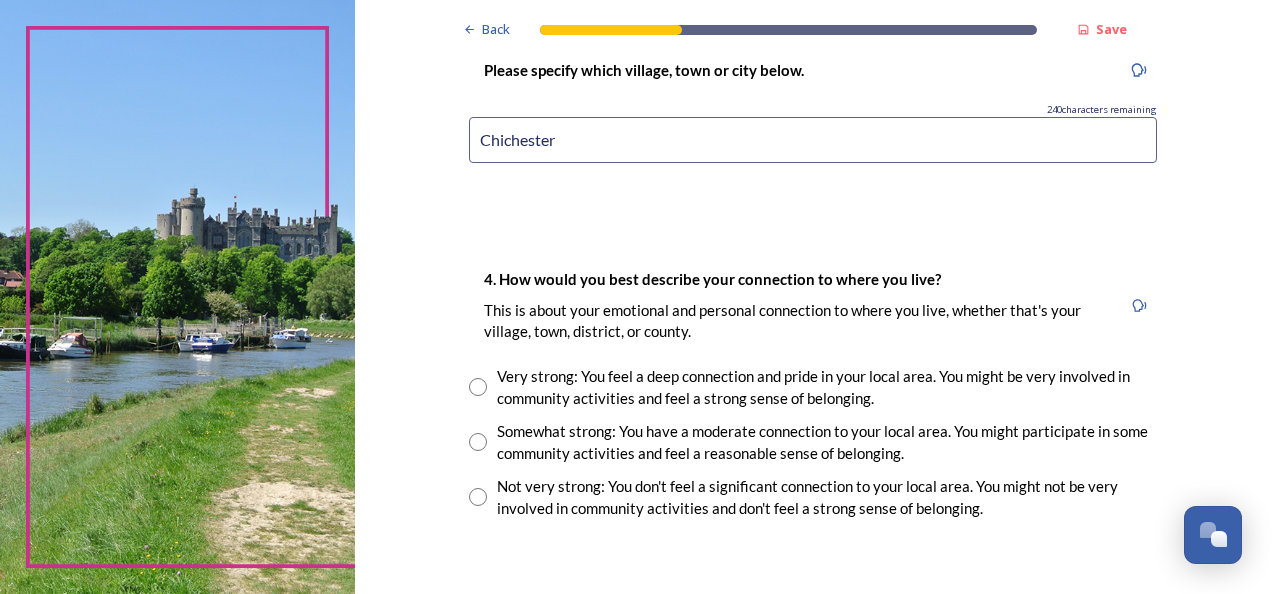 scroll, scrollTop: 1292, scrollLeft: 0, axis: vertical 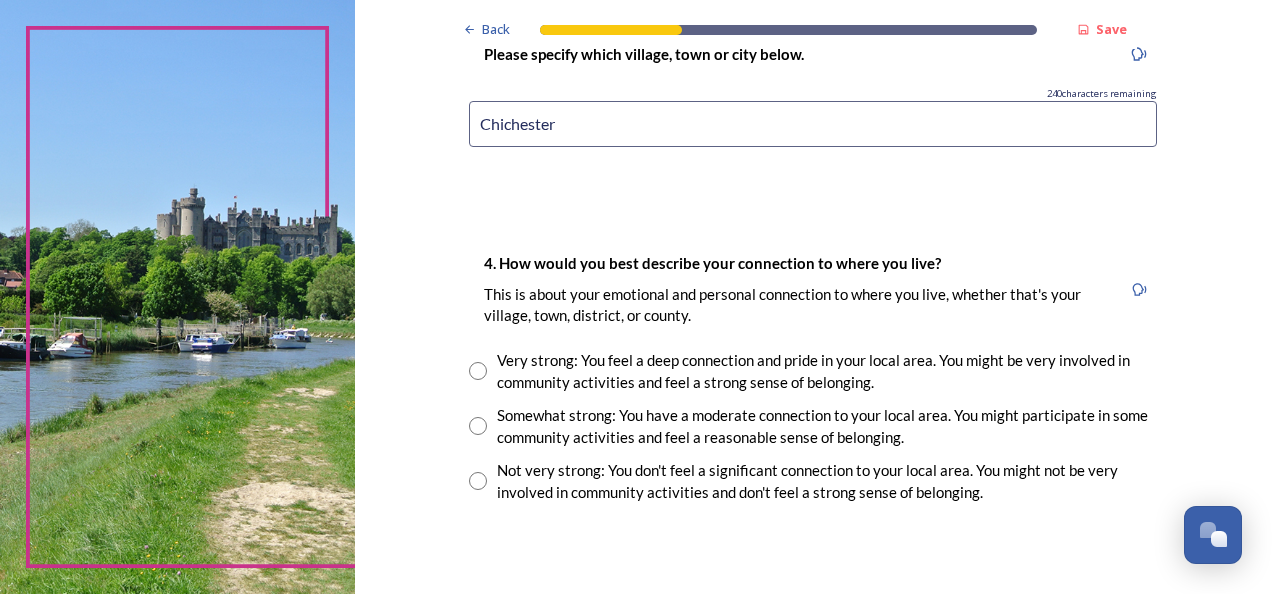 type on "Chichester" 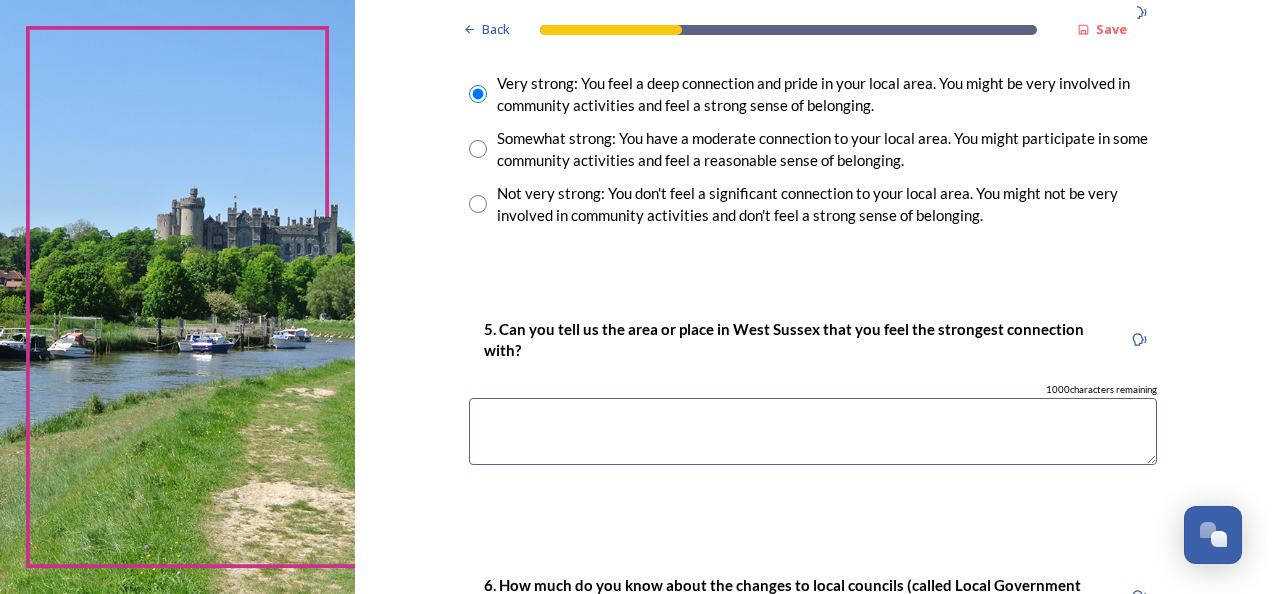scroll, scrollTop: 1594, scrollLeft: 0, axis: vertical 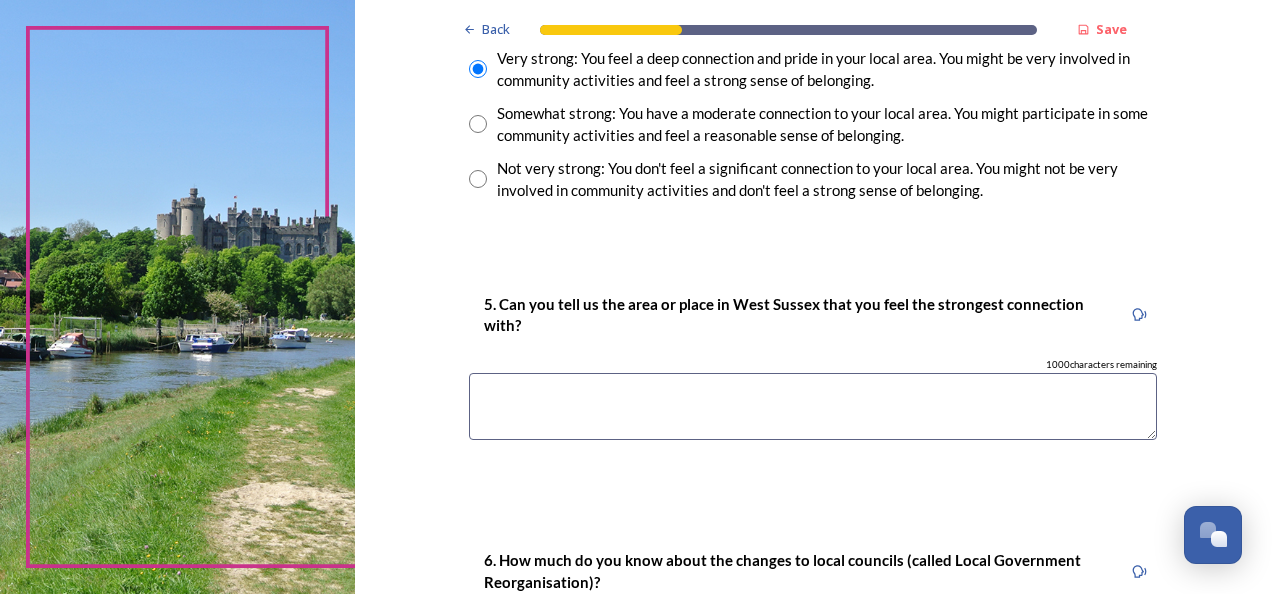 click at bounding box center [813, 406] 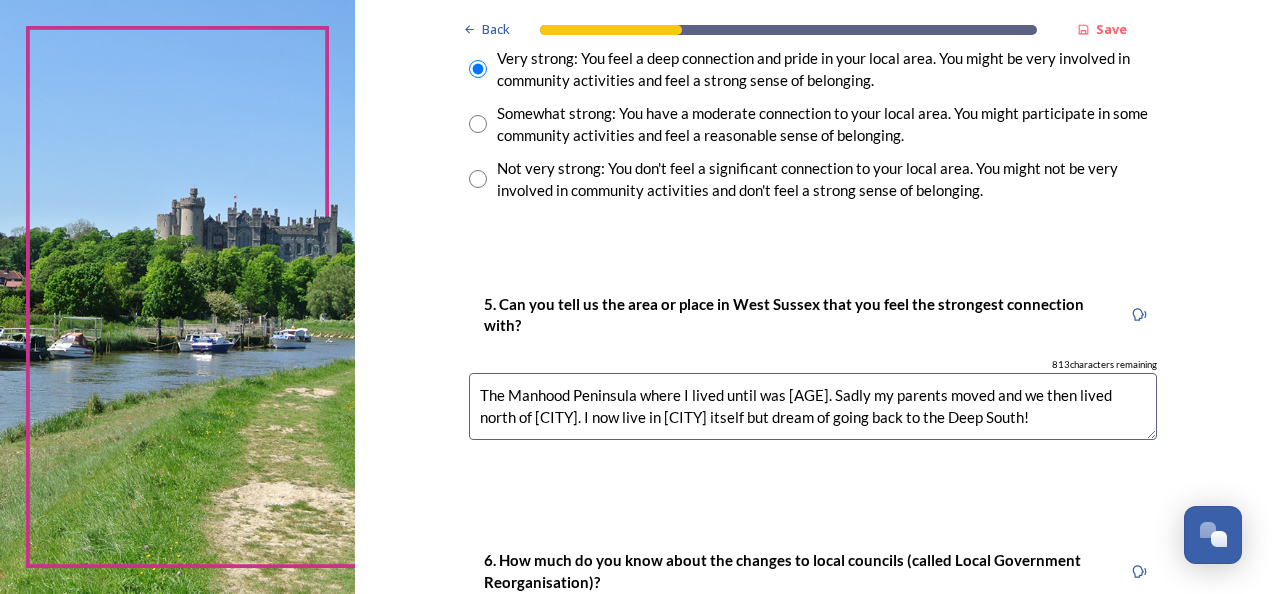click on "The Manhood Peninsula where I lived until was [AGE]. Sadly my parents moved and we then lived north of [CITY]. I now live in [CITY] itself but dream of going back to the Deep South!" at bounding box center (813, 406) 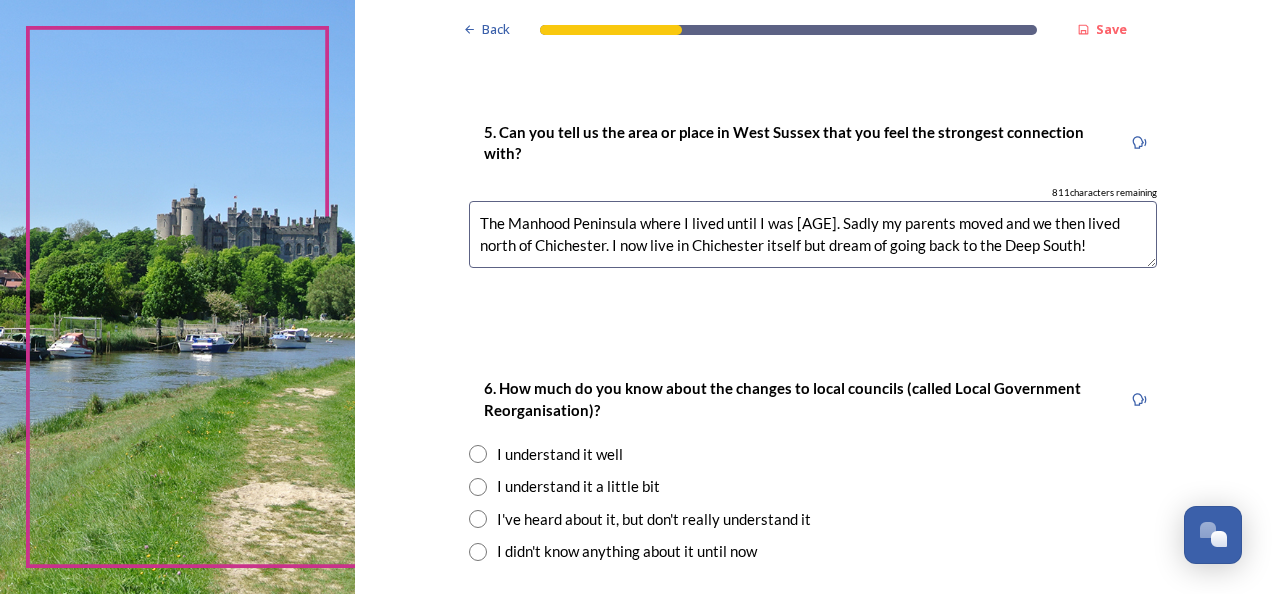 scroll, scrollTop: 1840, scrollLeft: 0, axis: vertical 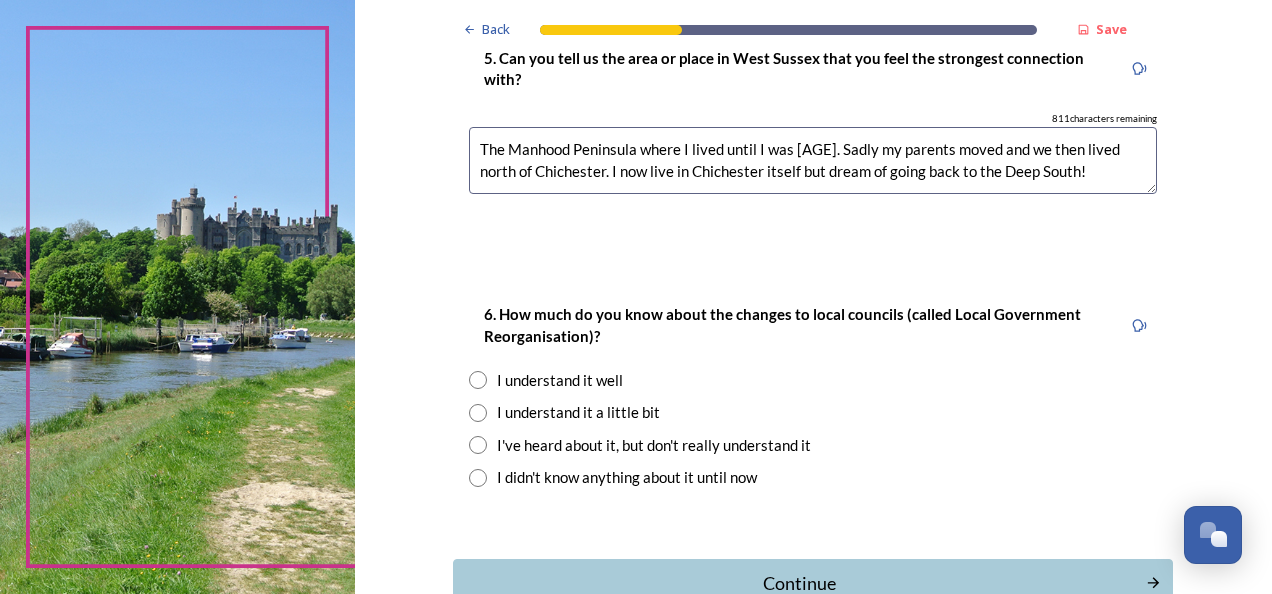 type on "The Manhood Peninsula where I lived until I was [AGE]. Sadly my parents moved and we then lived north of Chichester. I now live in Chichester itself but dream of going back to the Deep South!" 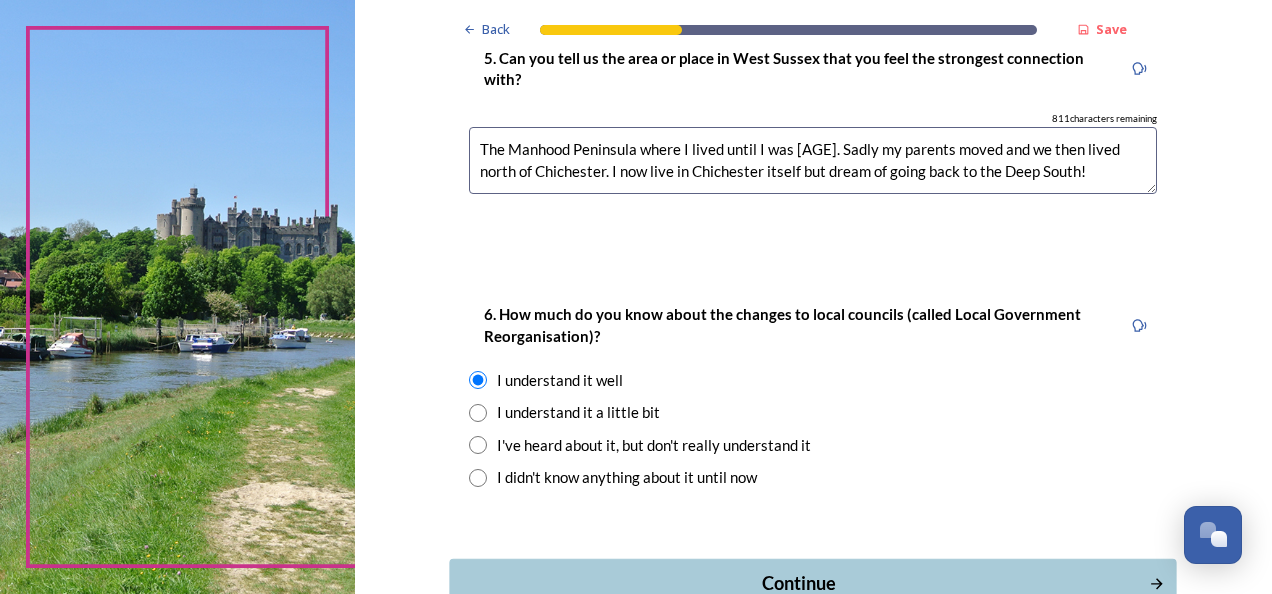 click on "Continue" at bounding box center (799, 583) 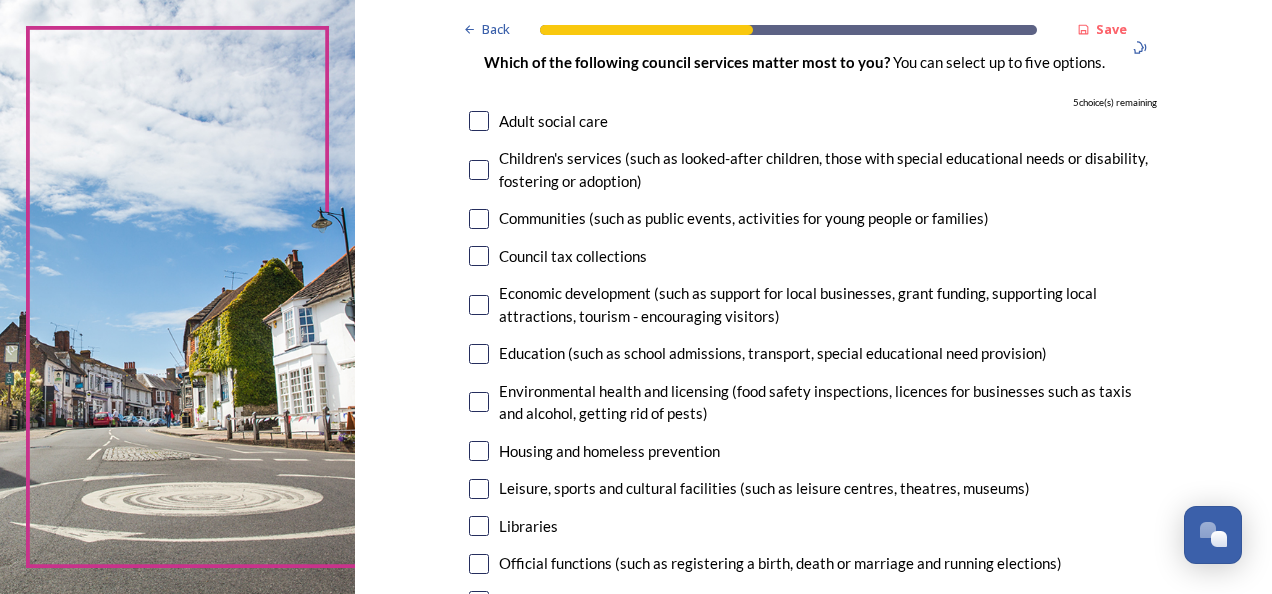 scroll, scrollTop: 178, scrollLeft: 0, axis: vertical 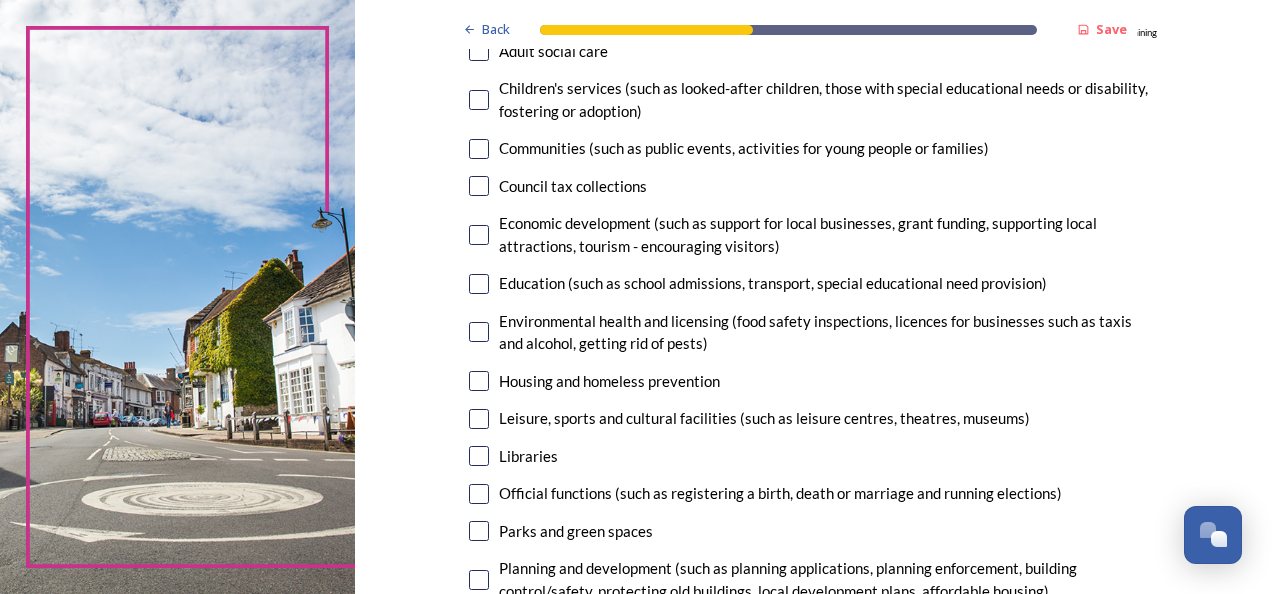 click at bounding box center [479, 186] 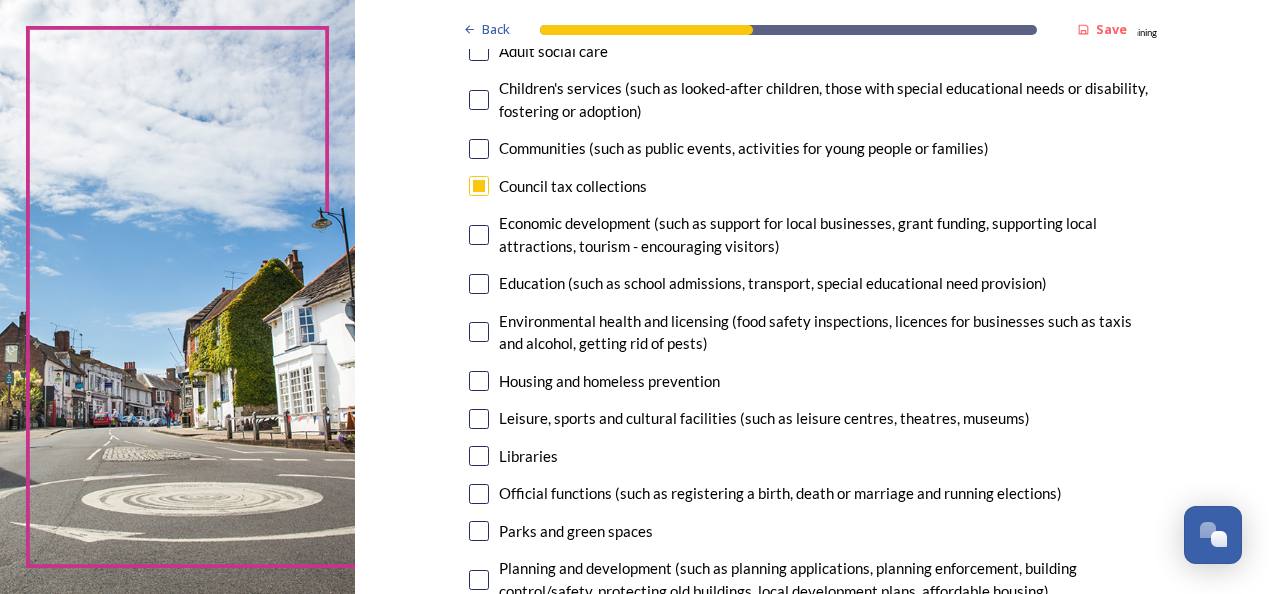 click at bounding box center [479, 284] 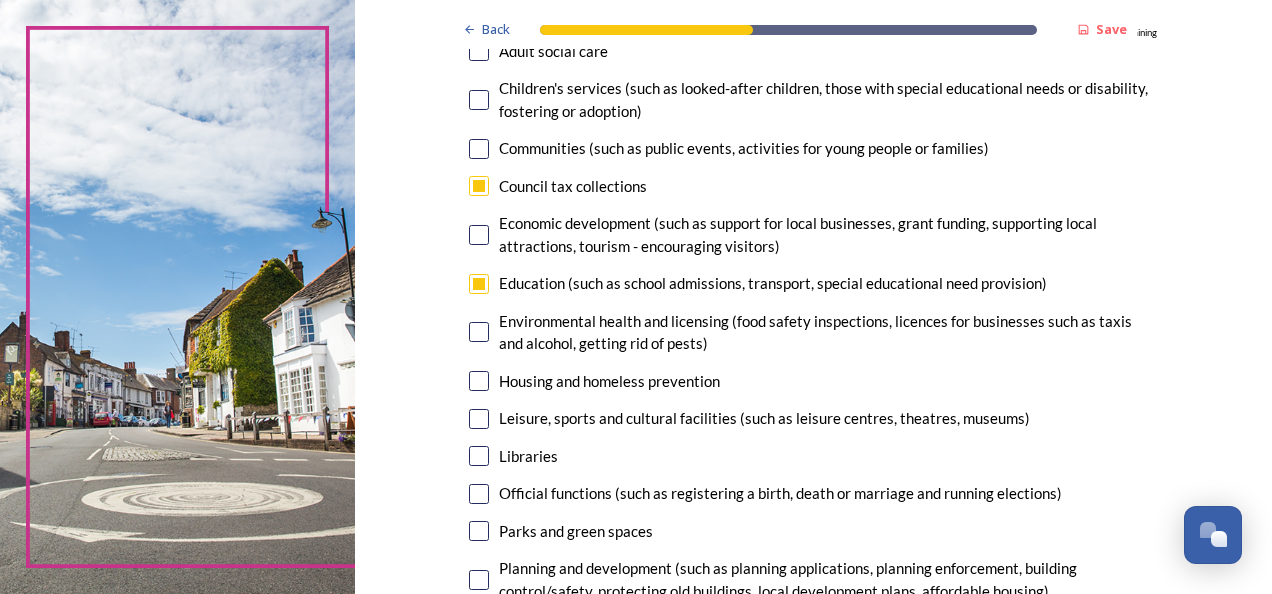 scroll, scrollTop: 382, scrollLeft: 0, axis: vertical 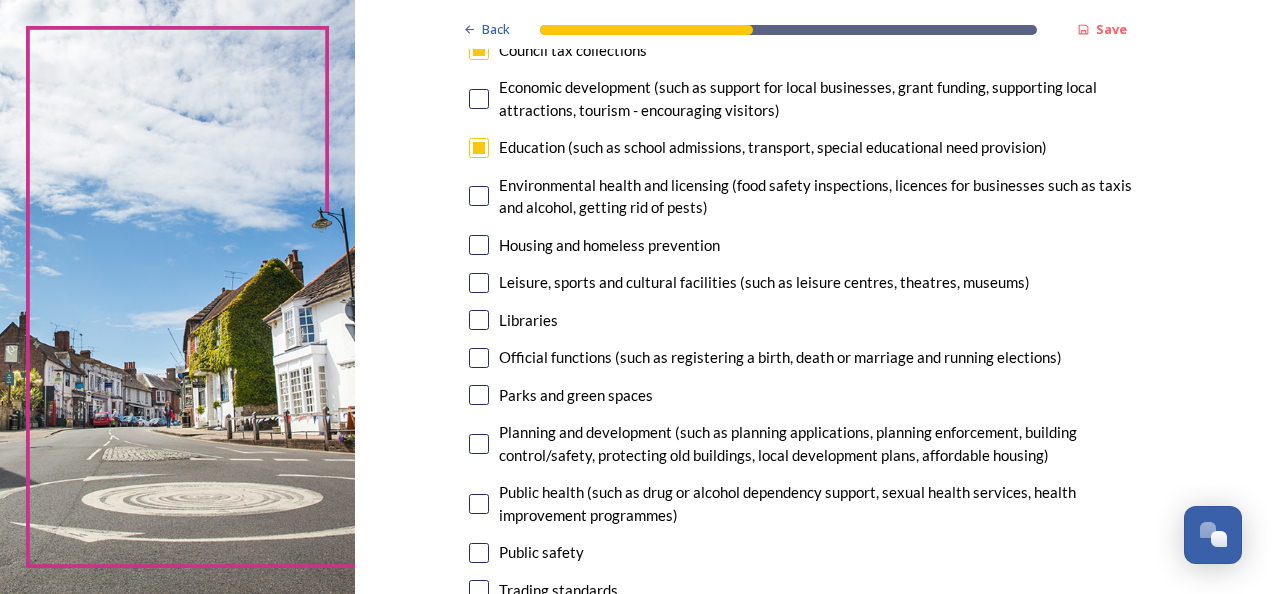 click at bounding box center (479, 320) 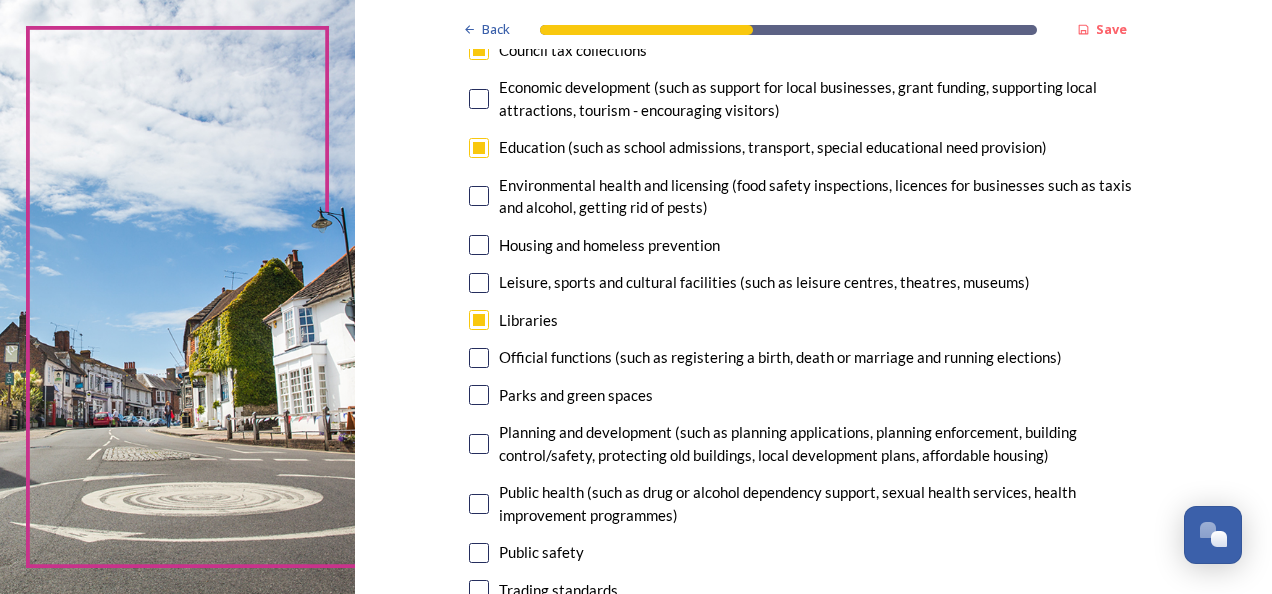 click on "Parks and green spaces" at bounding box center (813, 395) 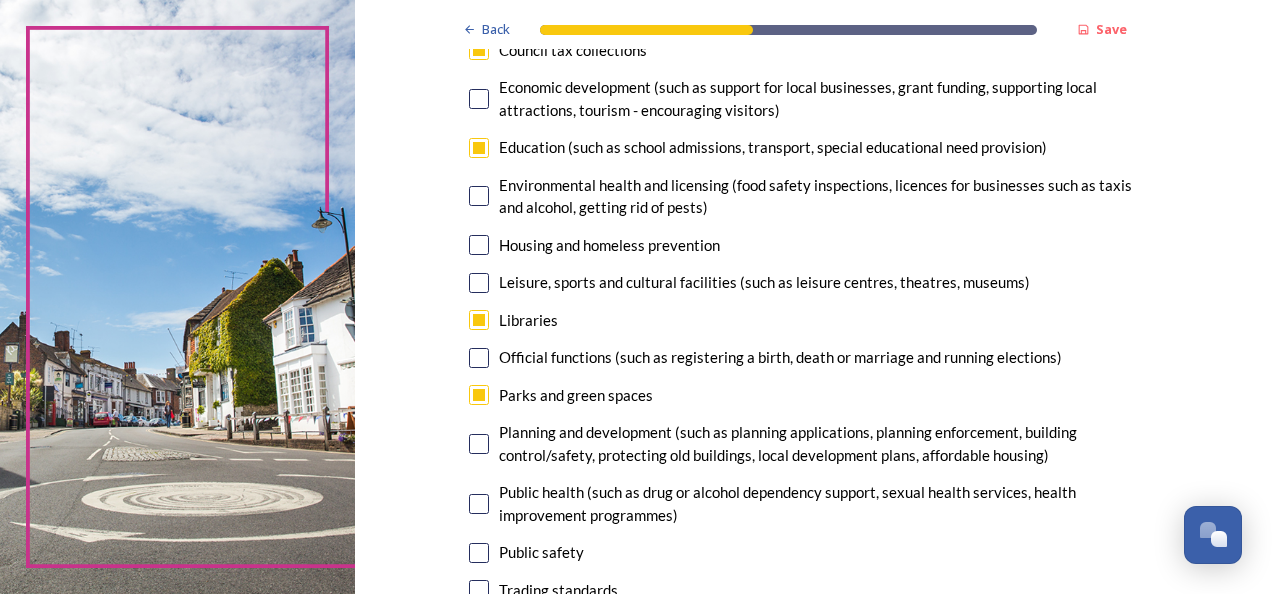 checkbox on "true" 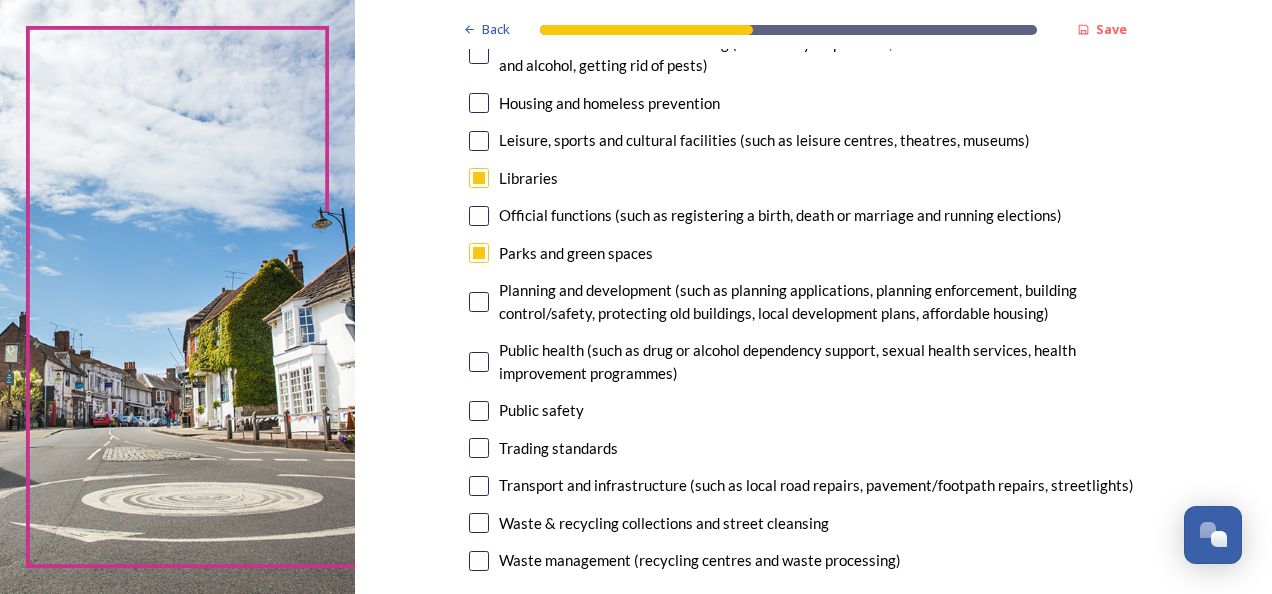 scroll, scrollTop: 546, scrollLeft: 0, axis: vertical 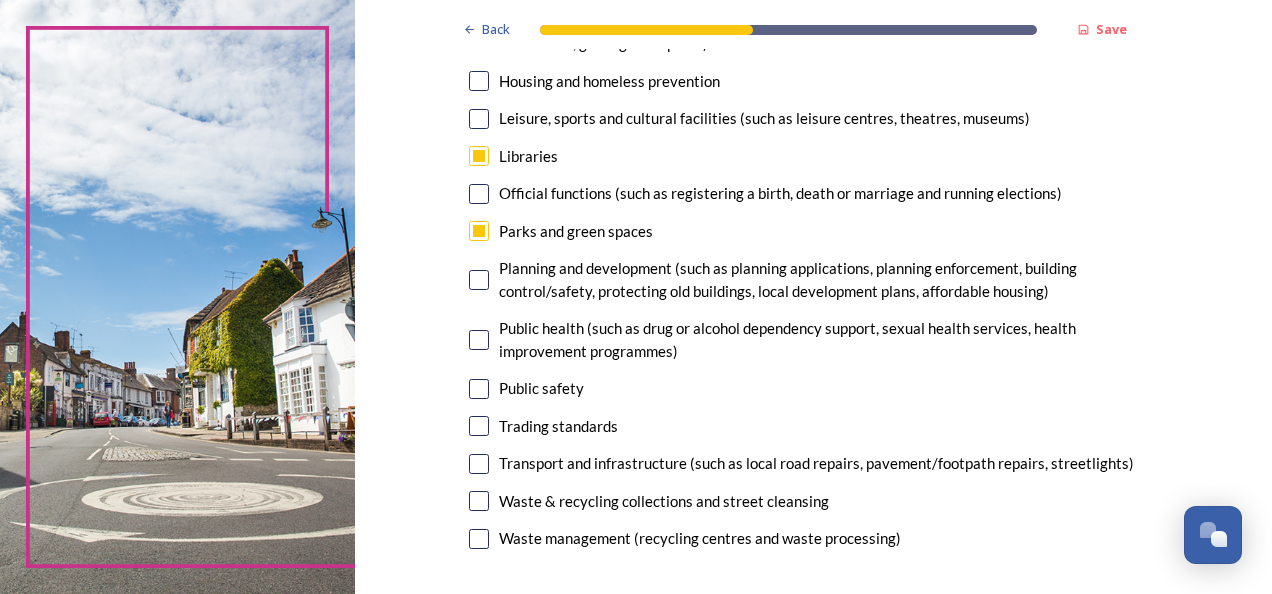 click at bounding box center (479, 280) 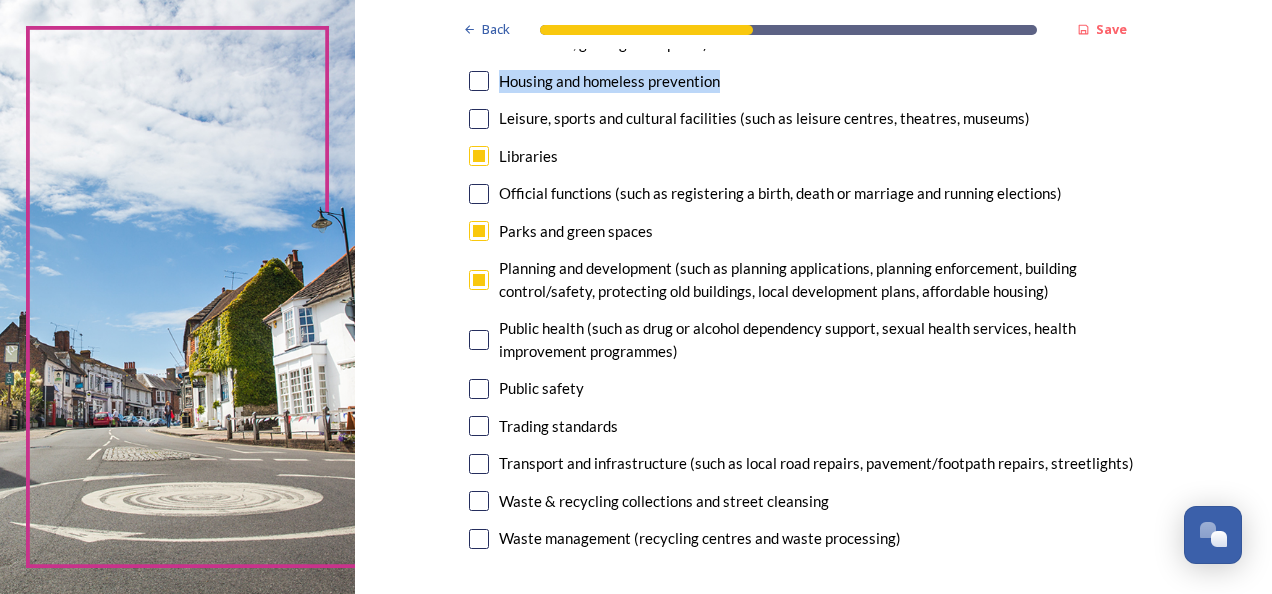 drag, startPoint x: 1266, startPoint y: 226, endPoint x: 1247, endPoint y: 55, distance: 172.05232 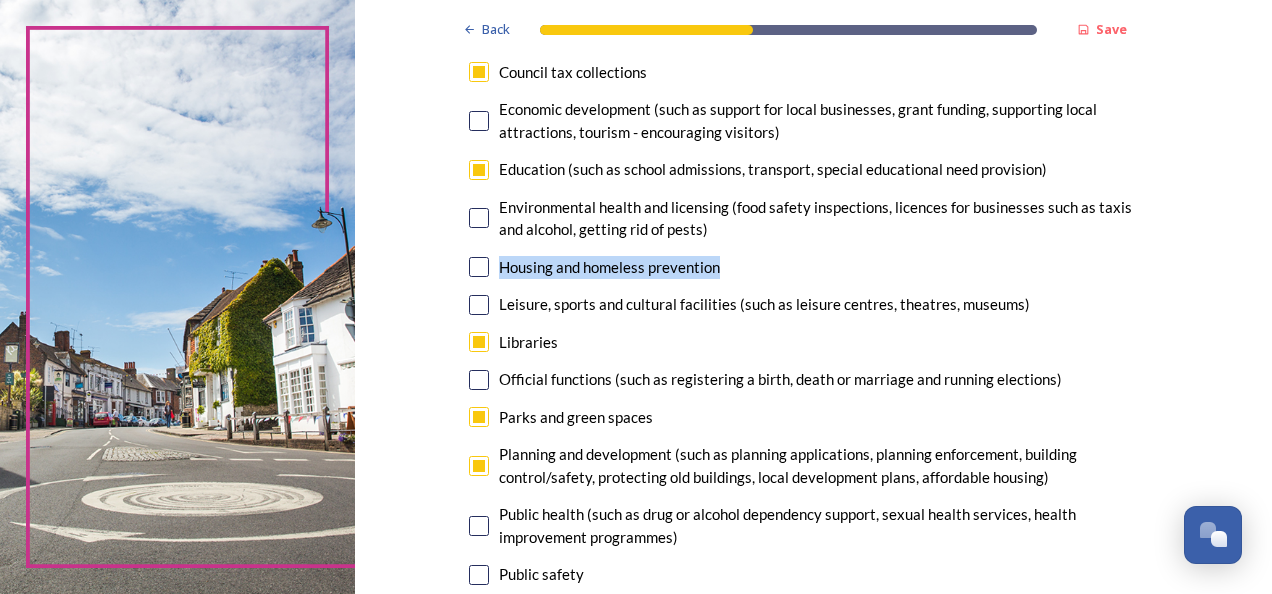 scroll, scrollTop: 370, scrollLeft: 0, axis: vertical 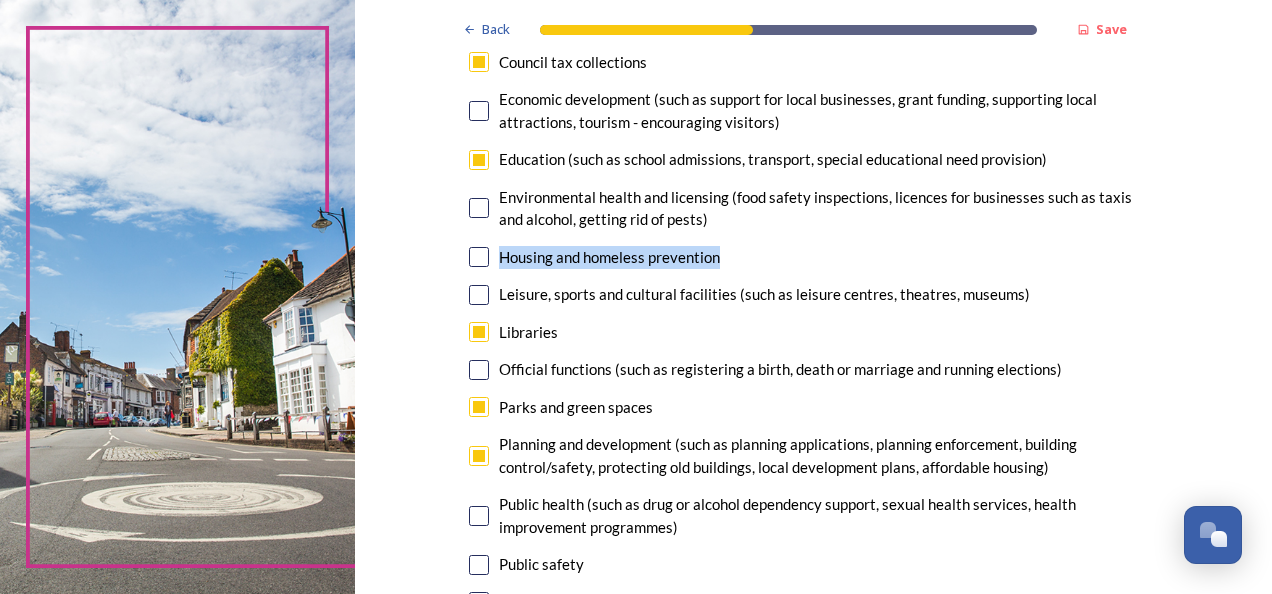 click at bounding box center [479, 62] 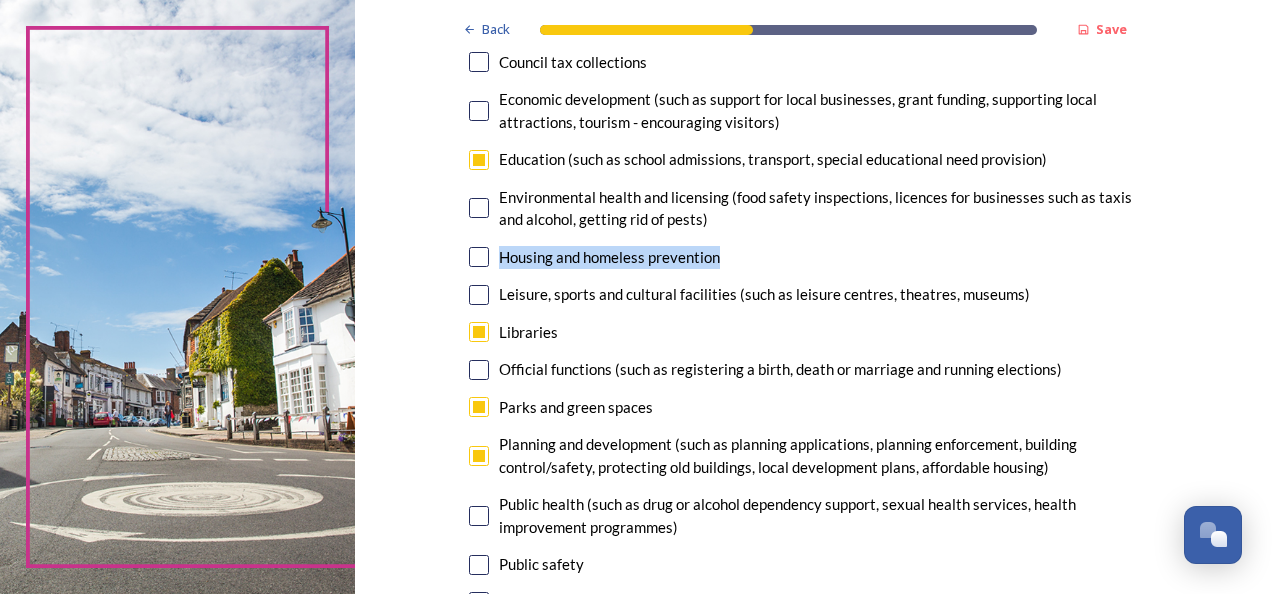 click at bounding box center [479, 111] 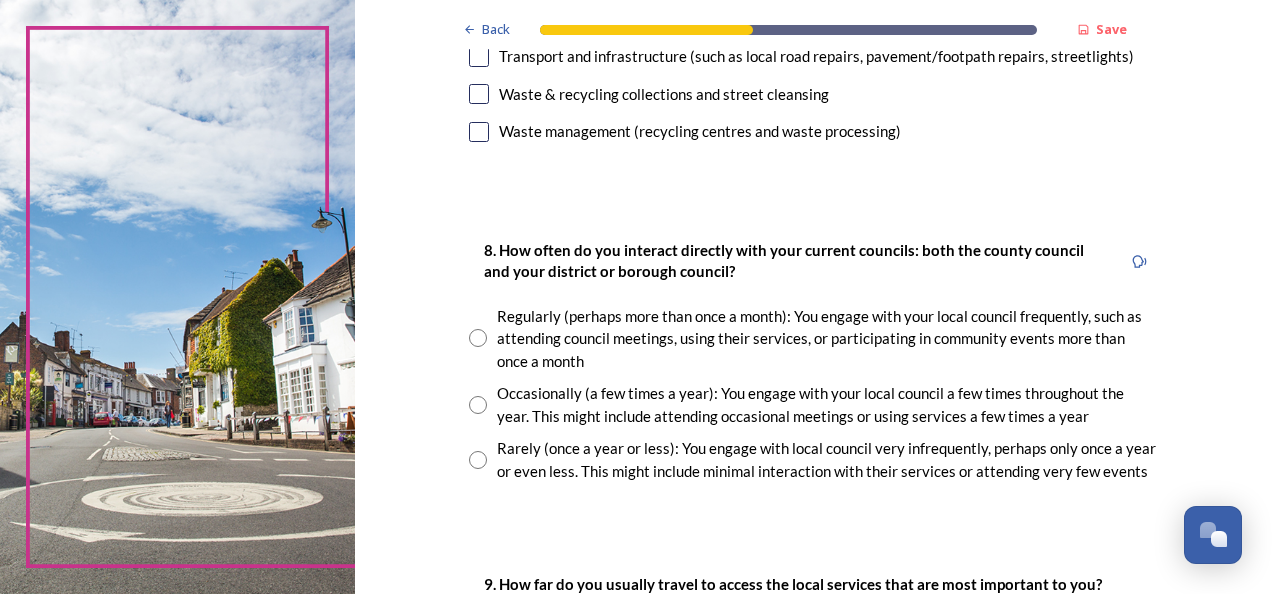 scroll, scrollTop: 956, scrollLeft: 0, axis: vertical 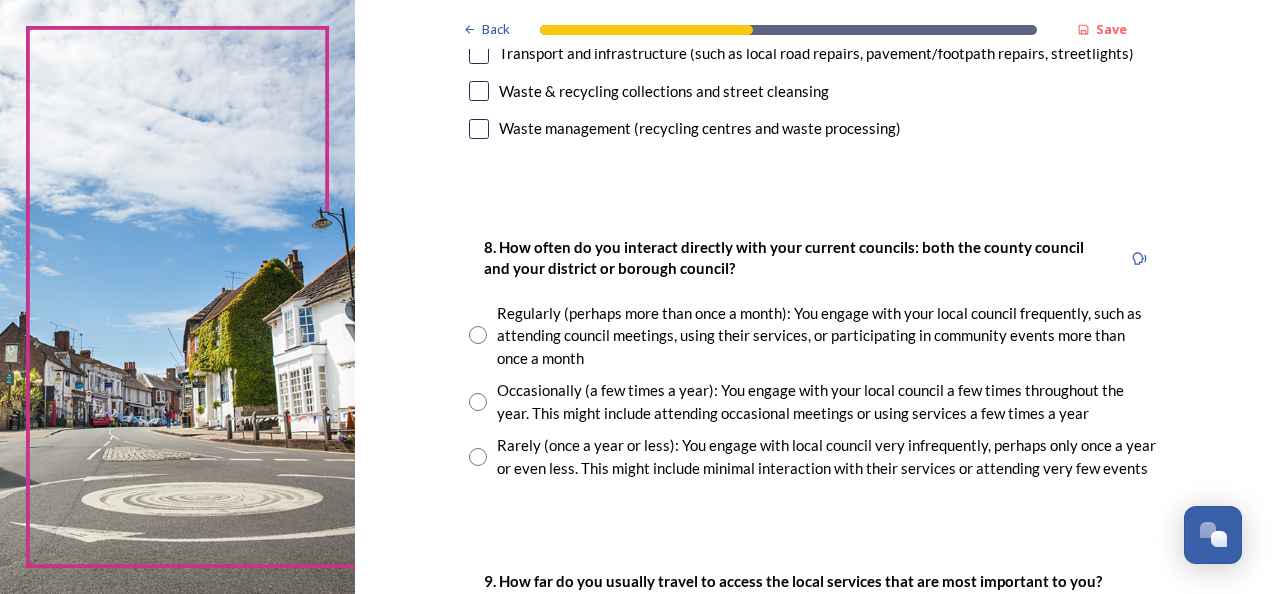 click at bounding box center [478, 402] 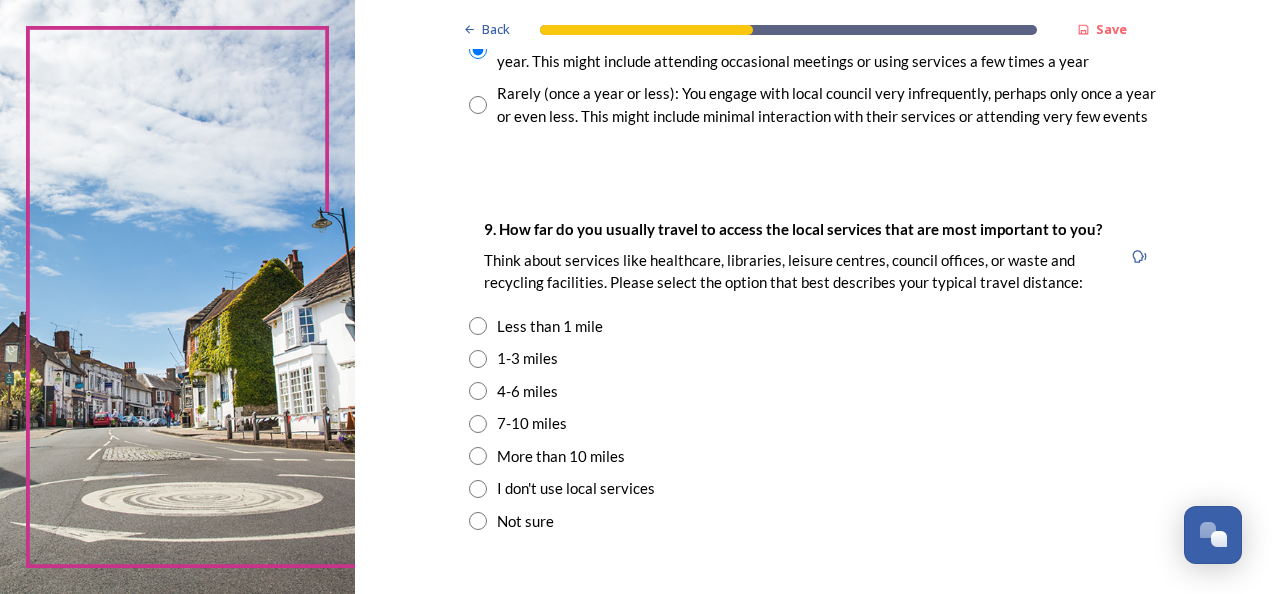 scroll, scrollTop: 1311, scrollLeft: 0, axis: vertical 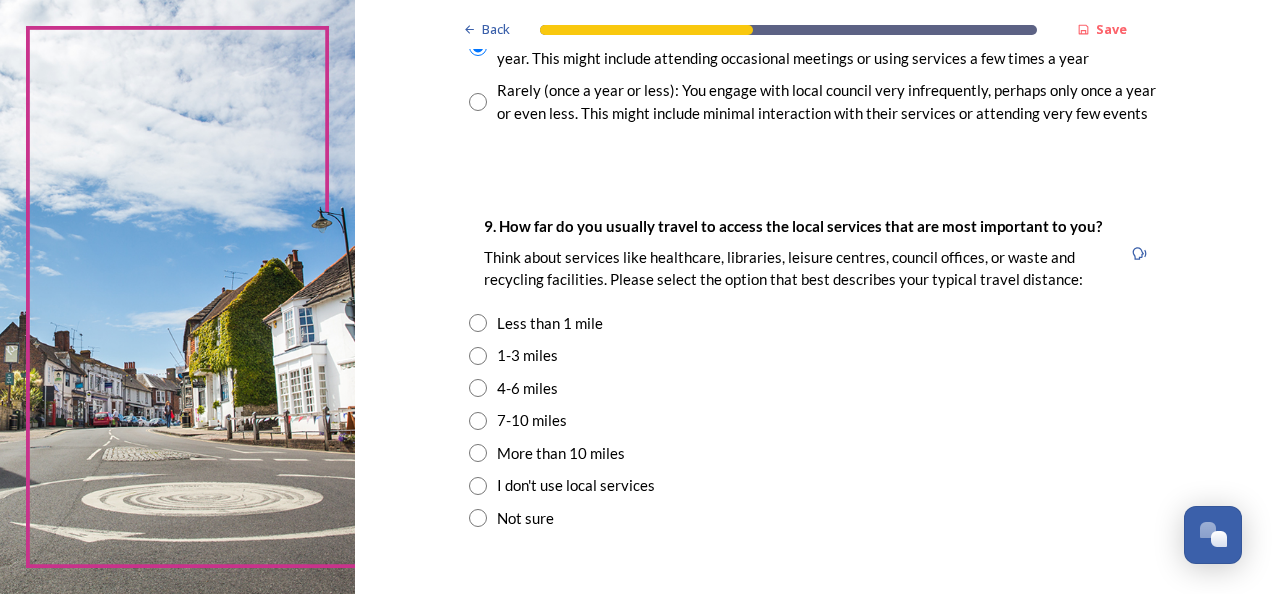 click at bounding box center [478, 323] 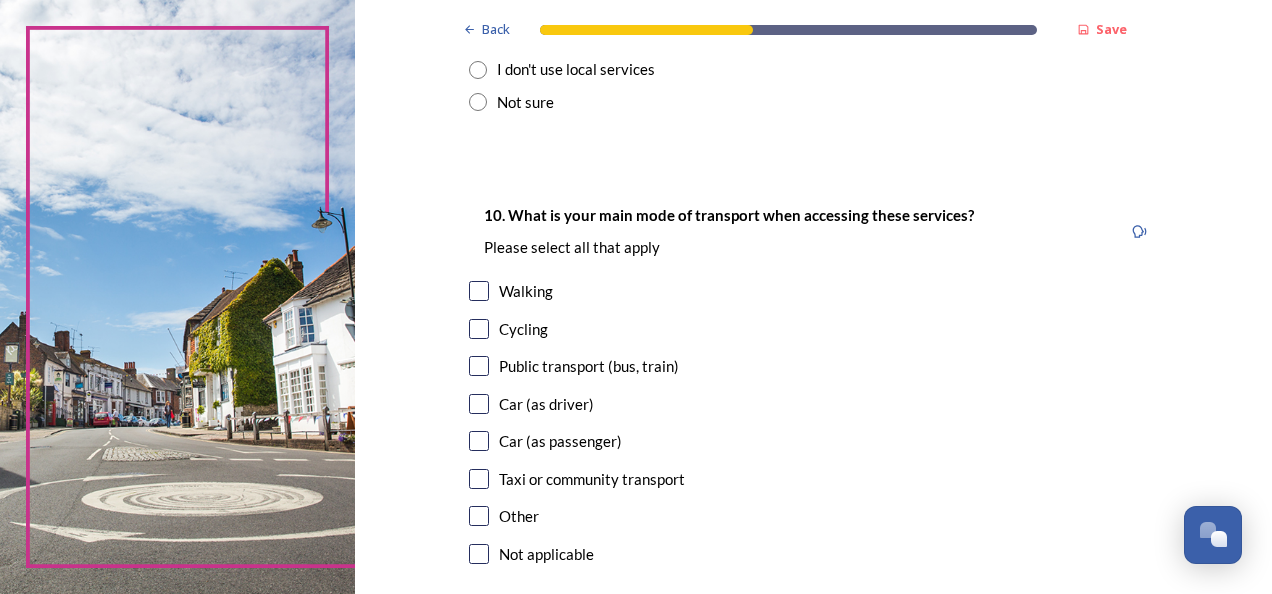 scroll, scrollTop: 1730, scrollLeft: 0, axis: vertical 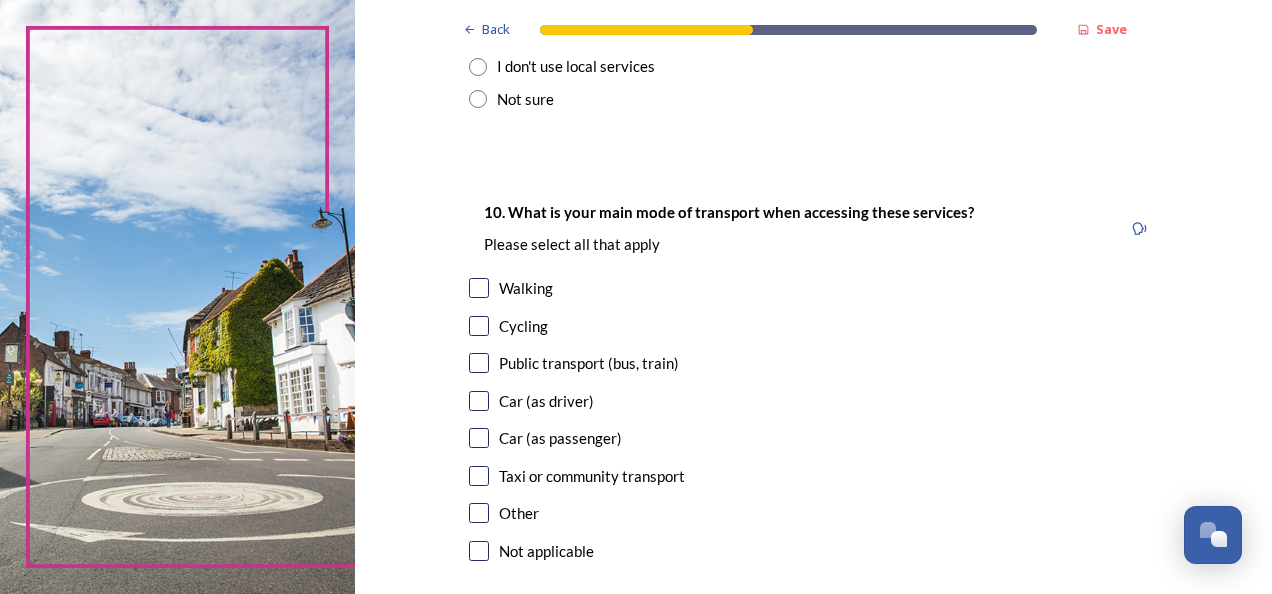 click at bounding box center (479, 288) 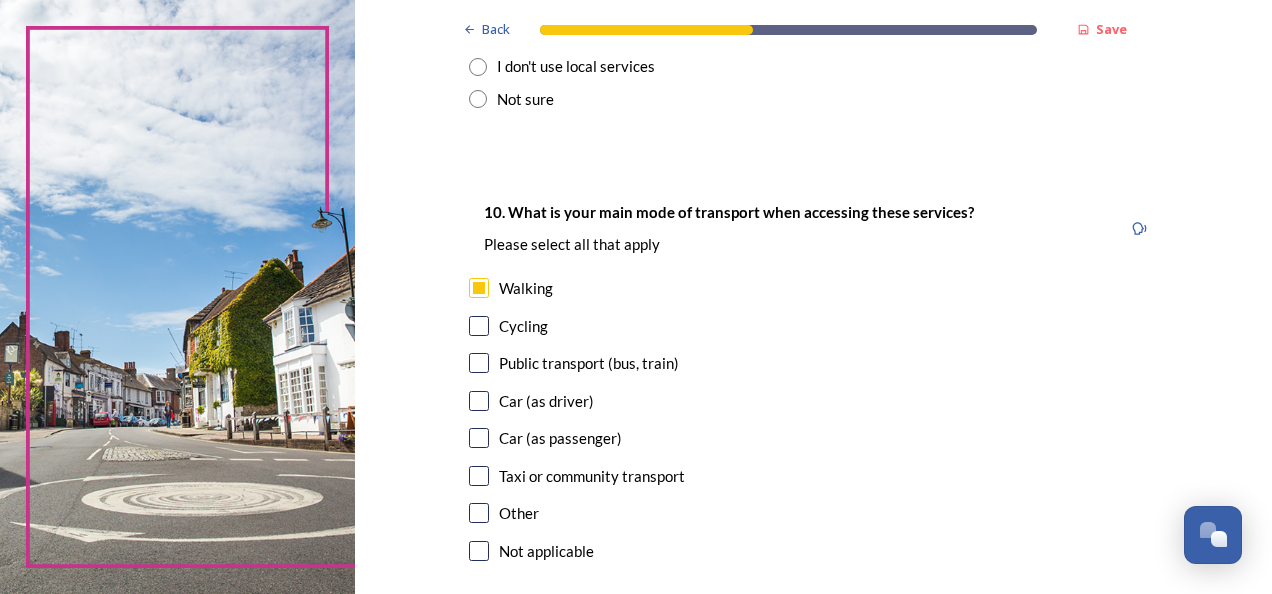 scroll, scrollTop: 1937, scrollLeft: 0, axis: vertical 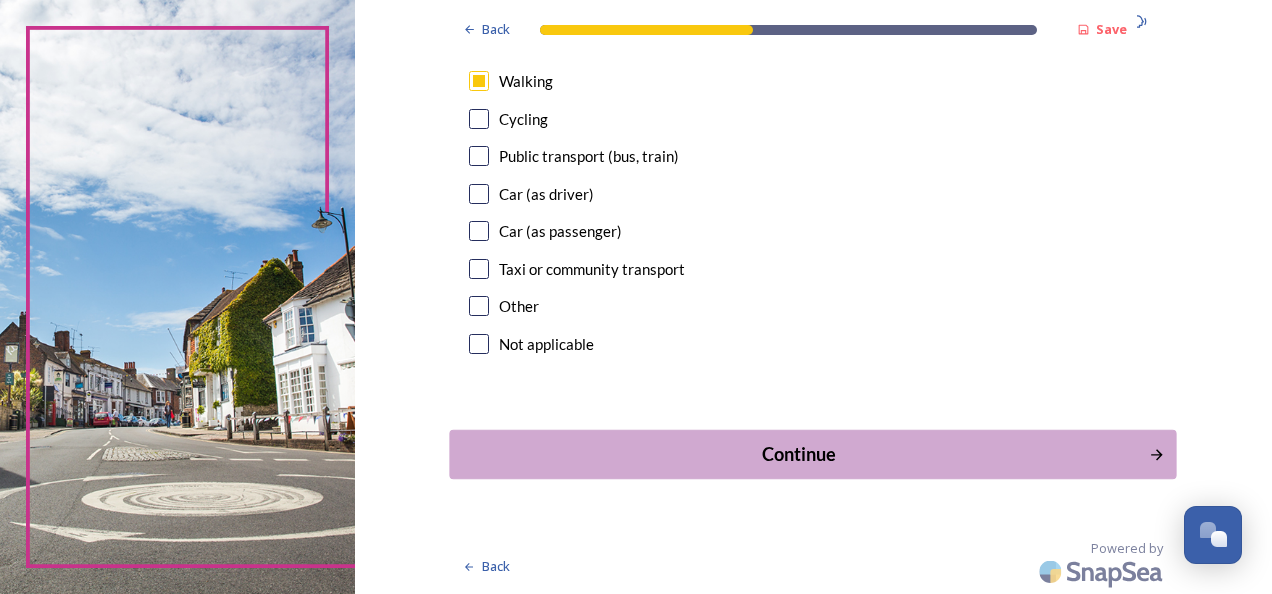 click on "Continue" at bounding box center [799, 454] 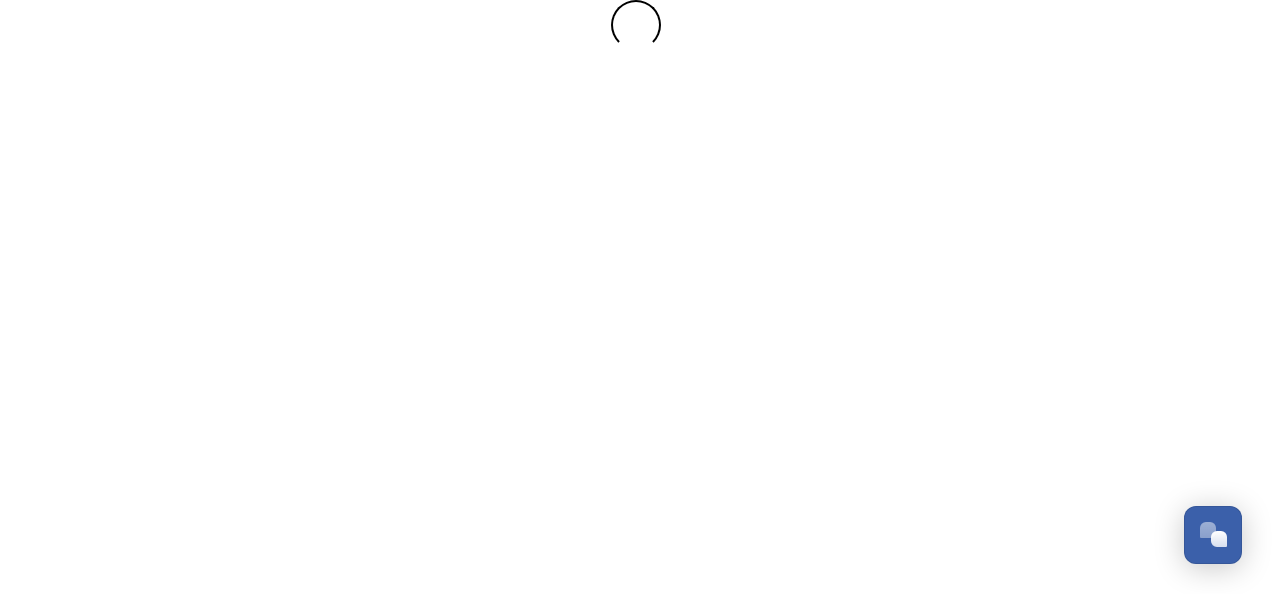 scroll, scrollTop: 0, scrollLeft: 0, axis: both 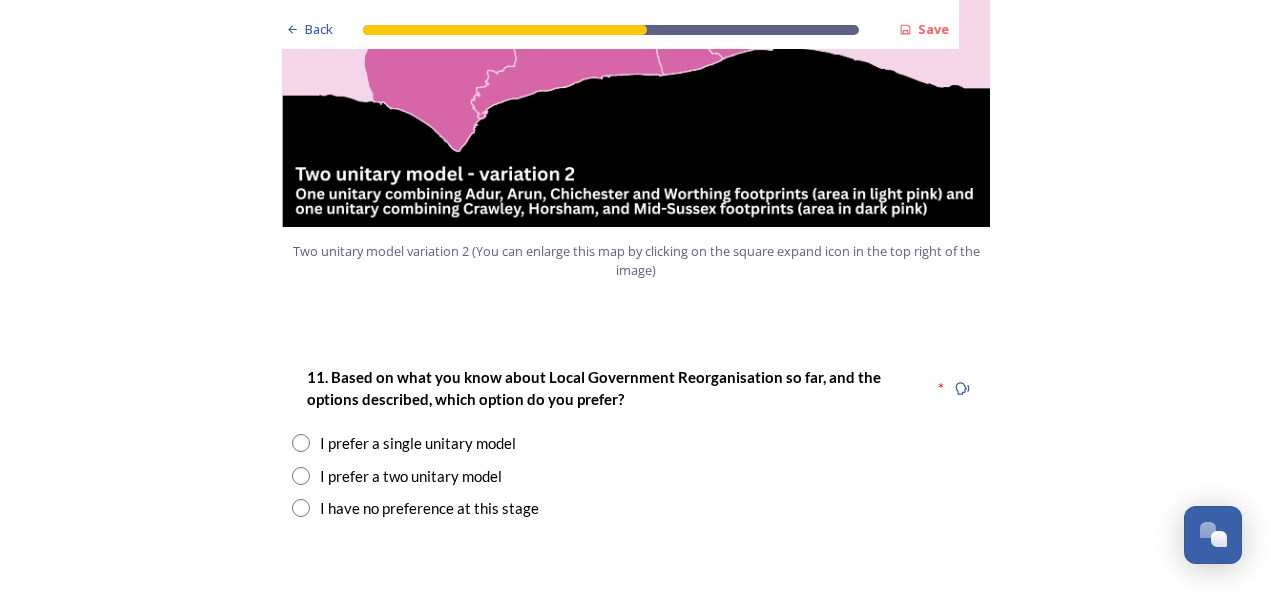click at bounding box center [301, 476] 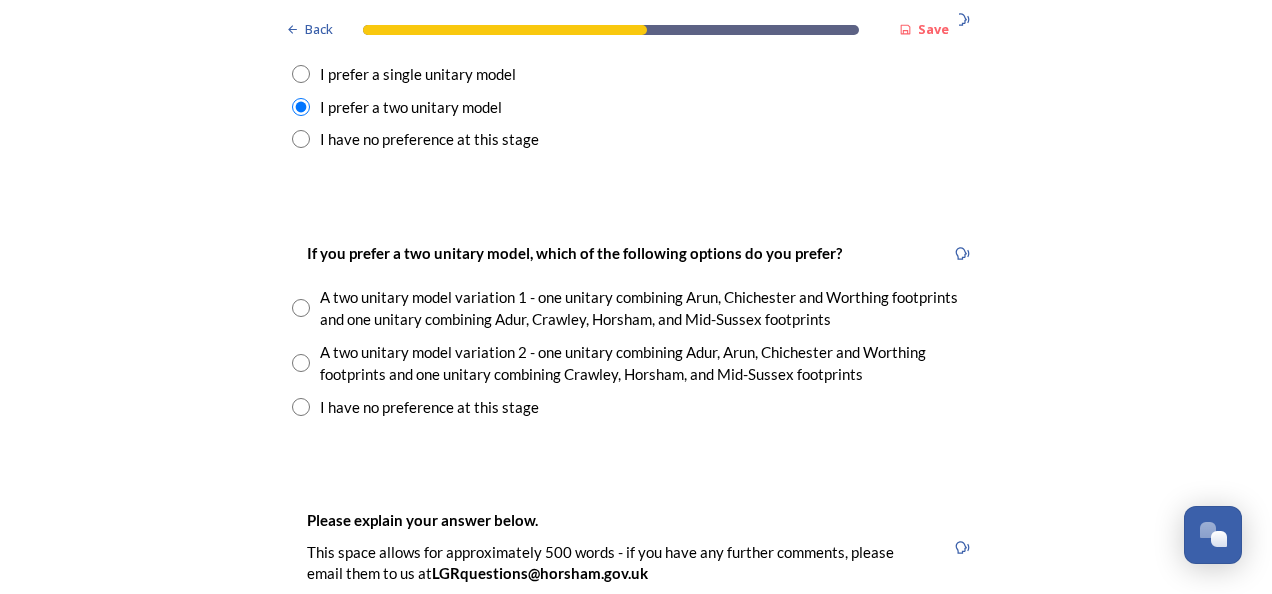 scroll, scrollTop: 2750, scrollLeft: 0, axis: vertical 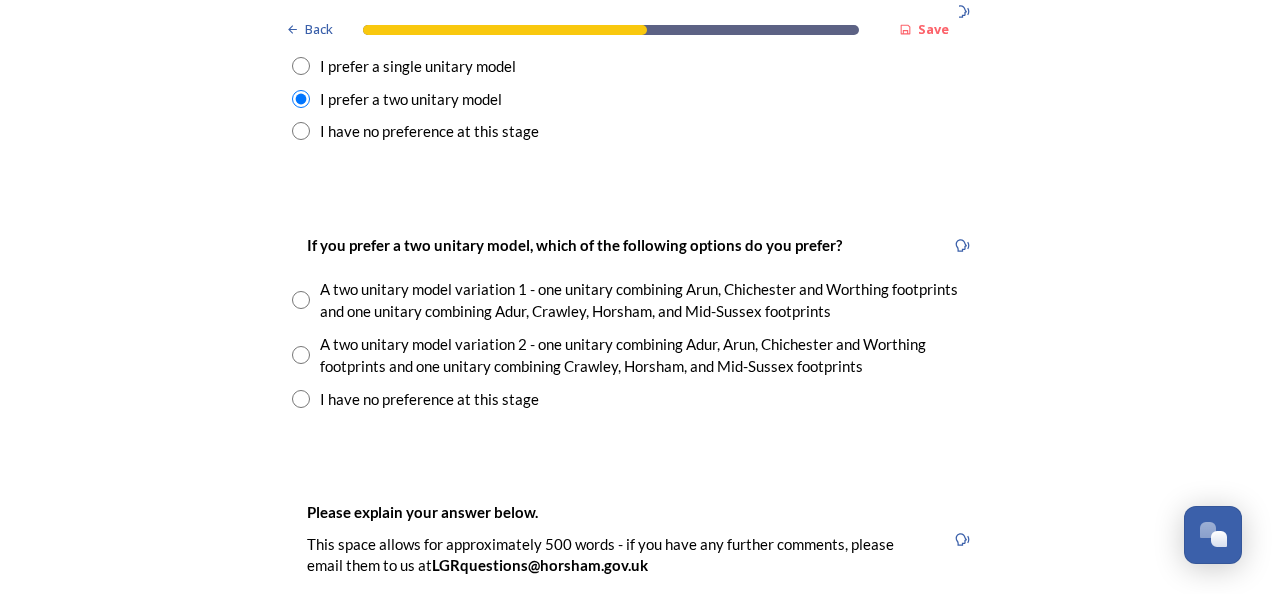 click at bounding box center (301, 300) 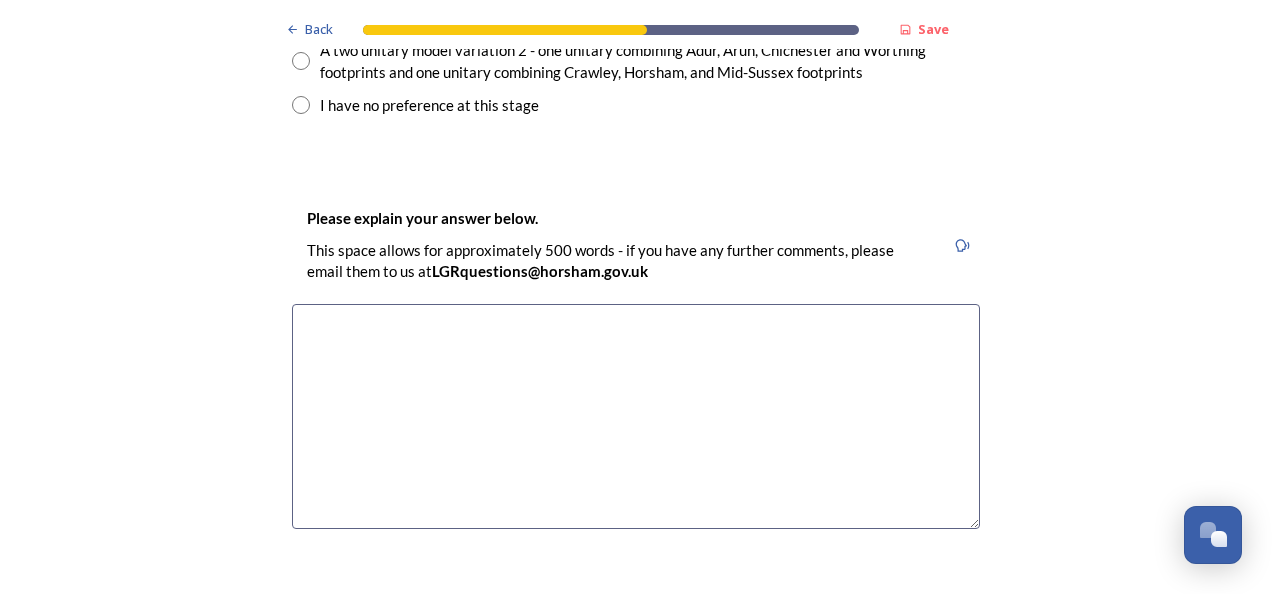 scroll, scrollTop: 3052, scrollLeft: 0, axis: vertical 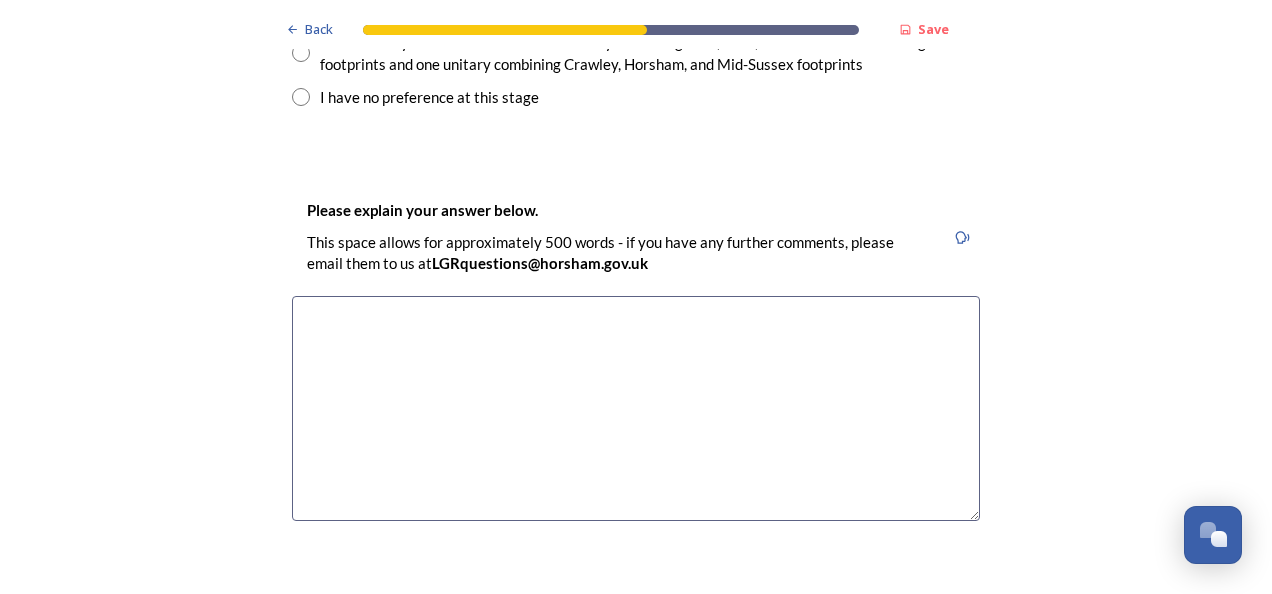 click at bounding box center (636, 408) 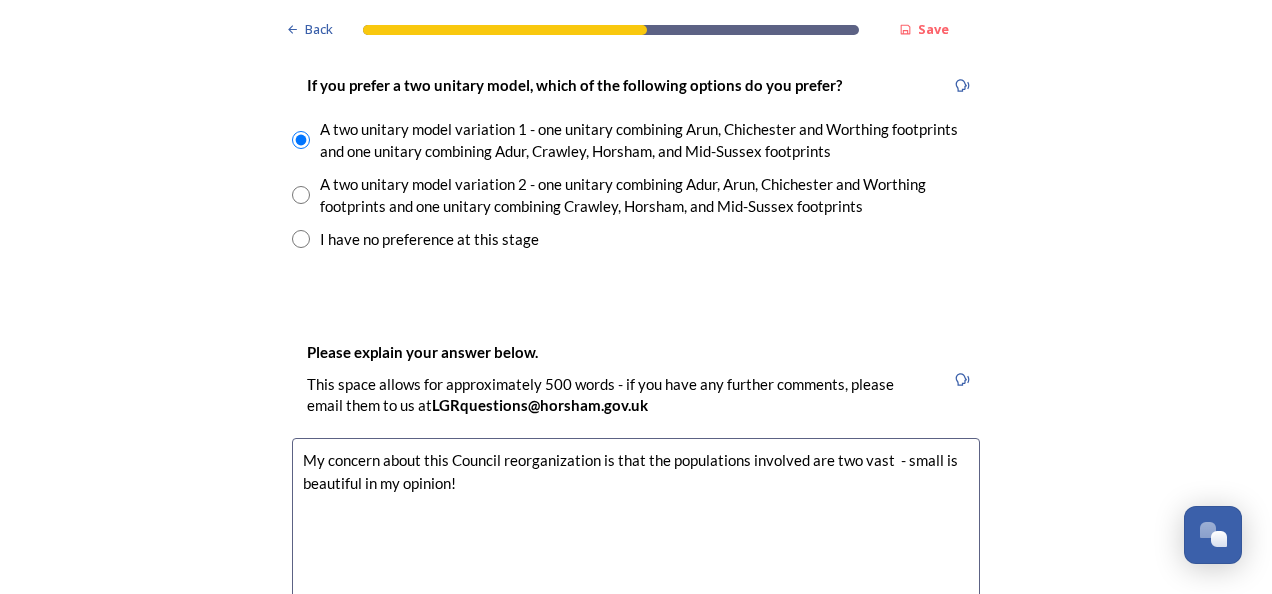 scroll, scrollTop: 2902, scrollLeft: 0, axis: vertical 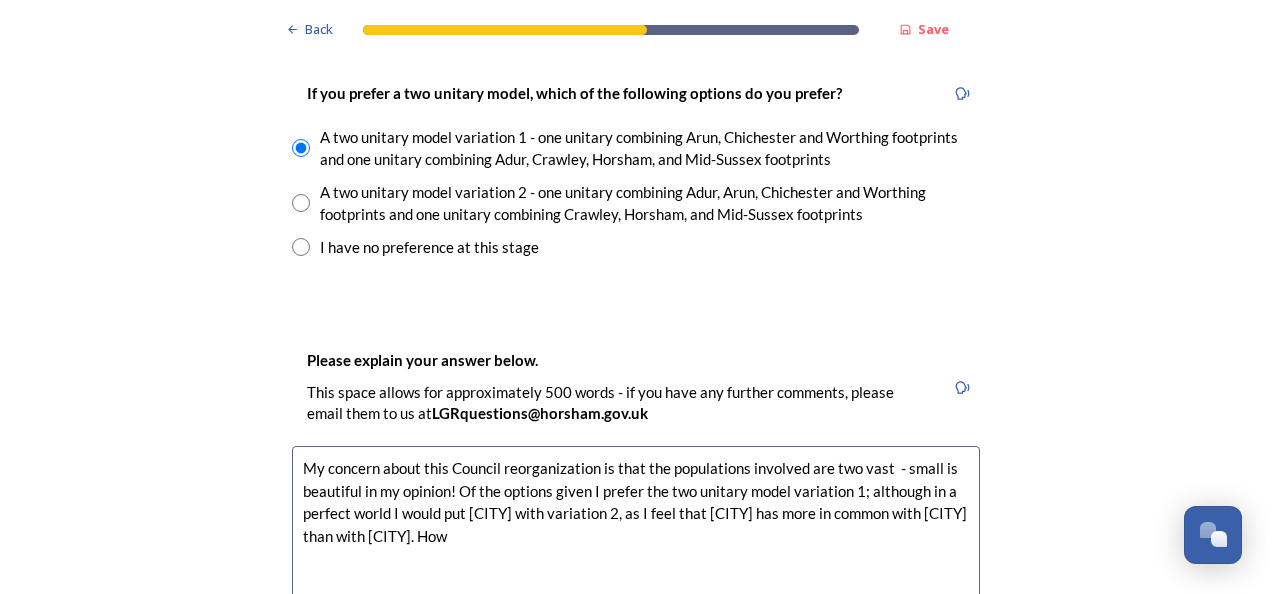 click on "My concern about this Council reorganization is that the populations involved are two vast  - small is beautiful in my opinion! Of the options given I prefer the two unitary model variation 1; although in a perfect world I would put [CITY] with variation 2, as I feel that [CITY] has more in common with [CITY] than with [CITY]. How" at bounding box center (636, 558) 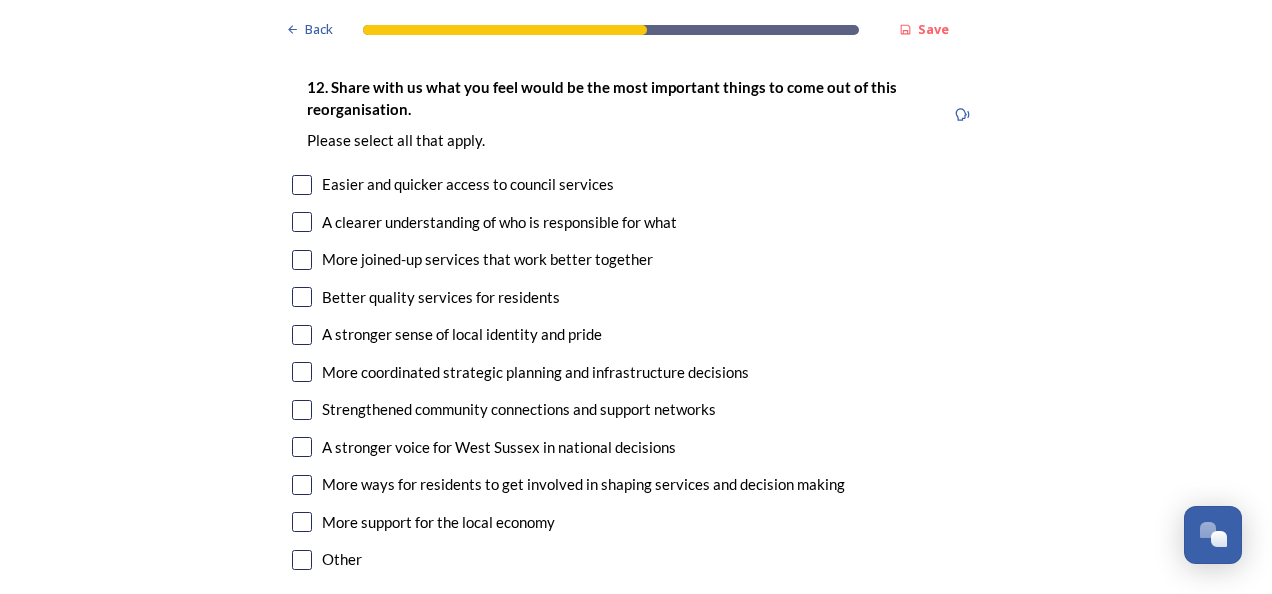 scroll, scrollTop: 3631, scrollLeft: 0, axis: vertical 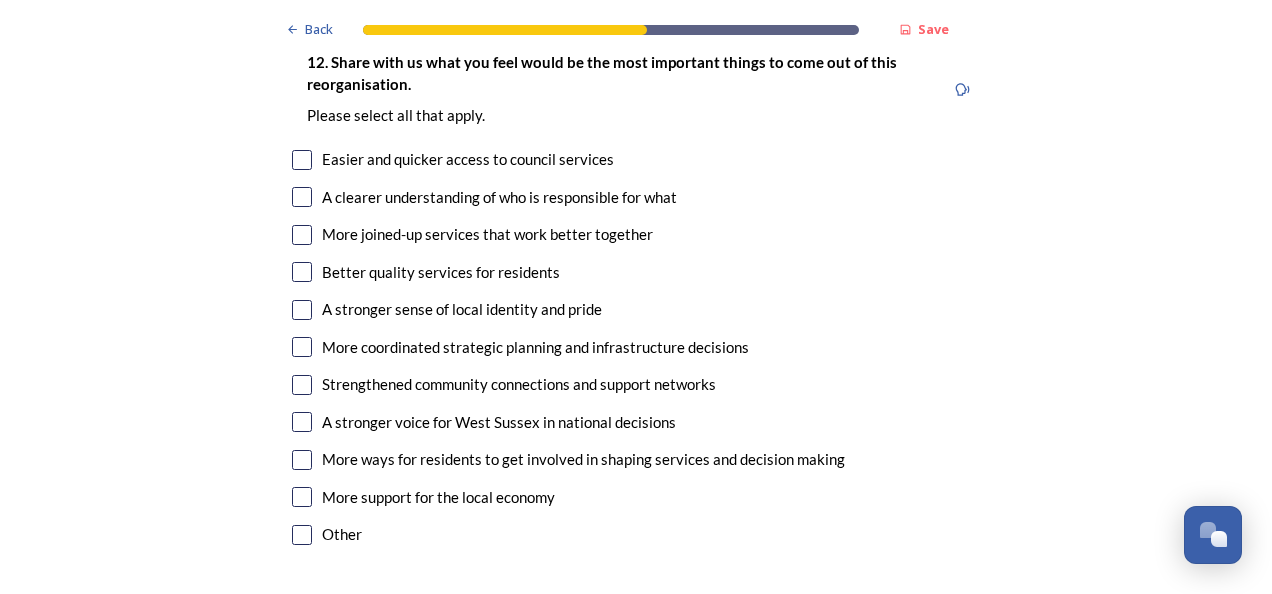 type on "My concern about this Council reorganization is that the populations involved are two vast  - small is beautiful in my opinion! Of the options given I prefer the two unitary model variation 1; although in a perfect world I would put Worthing with variation 2, as I feel that Worthing has more in common with Adur than with Chichester. However, I appreciate that that might make variation 2's population too large, so understand why Worthing is counted in with Chichester and Arun." 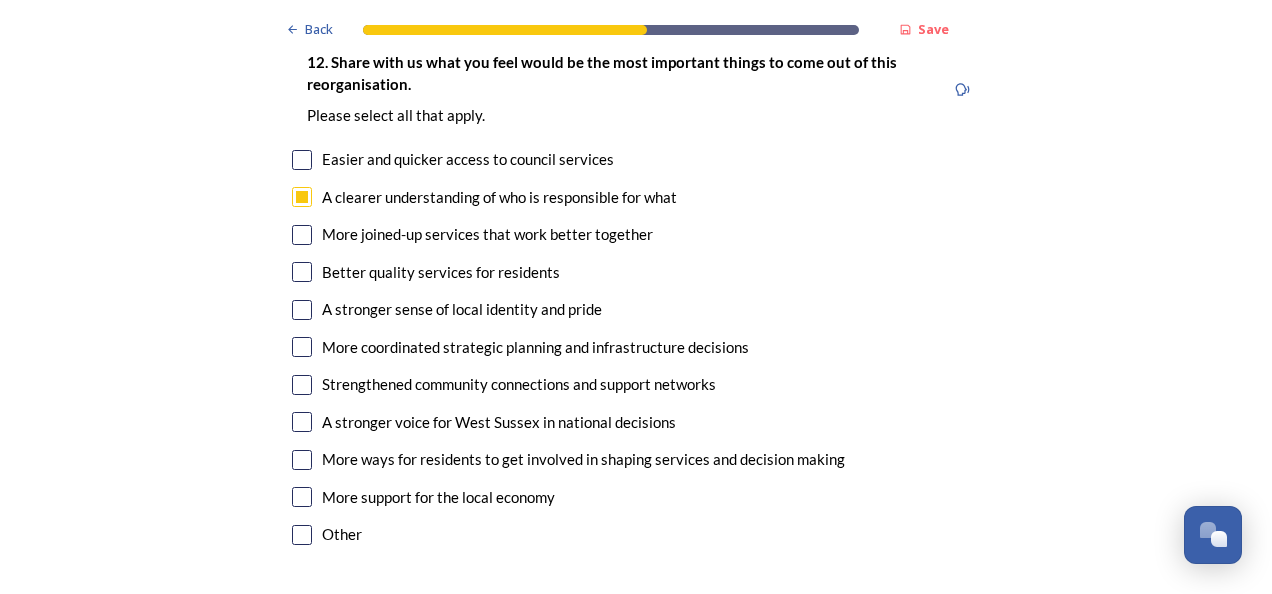 click at bounding box center [302, 235] 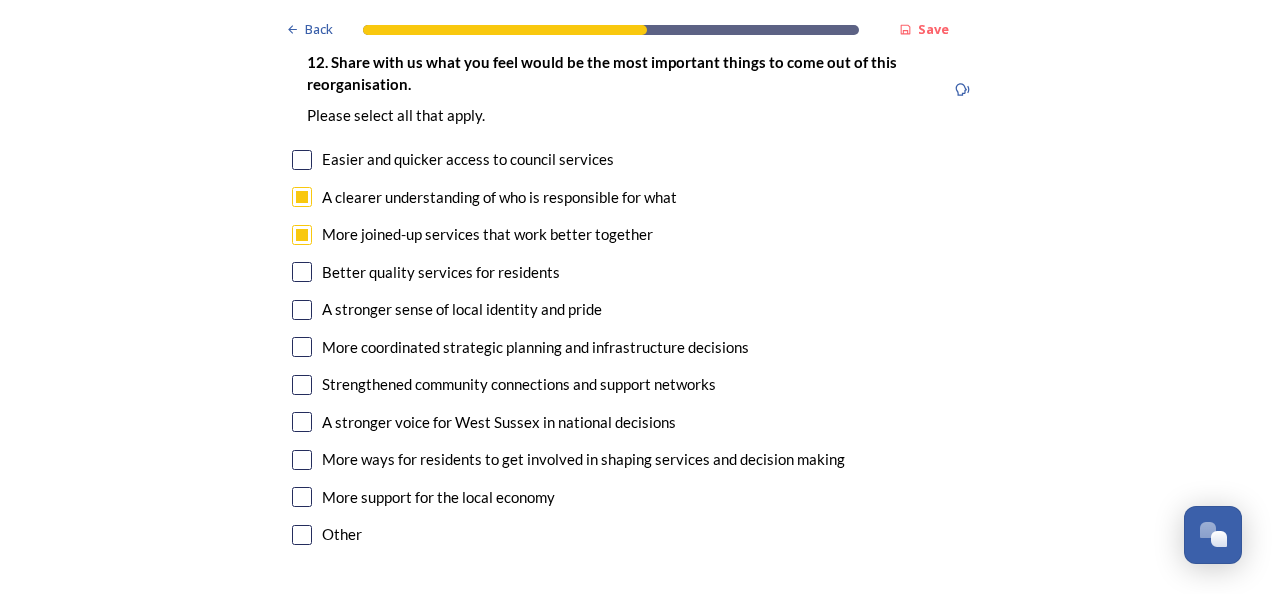 click at bounding box center (302, 272) 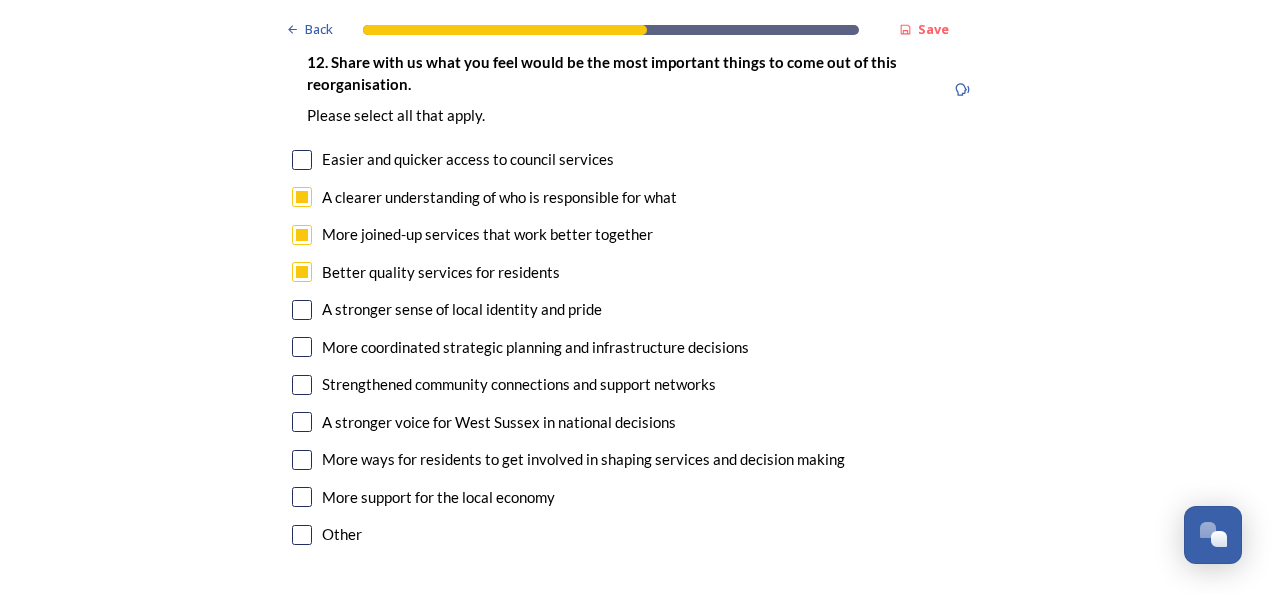 click at bounding box center [302, 310] 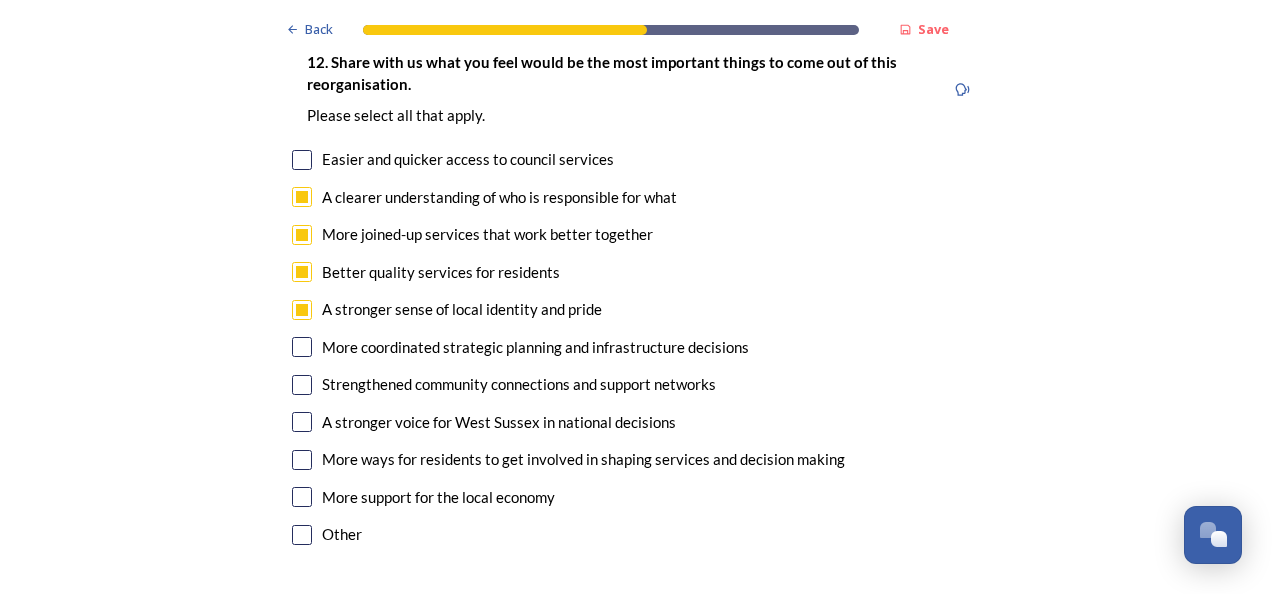 click at bounding box center [302, 347] 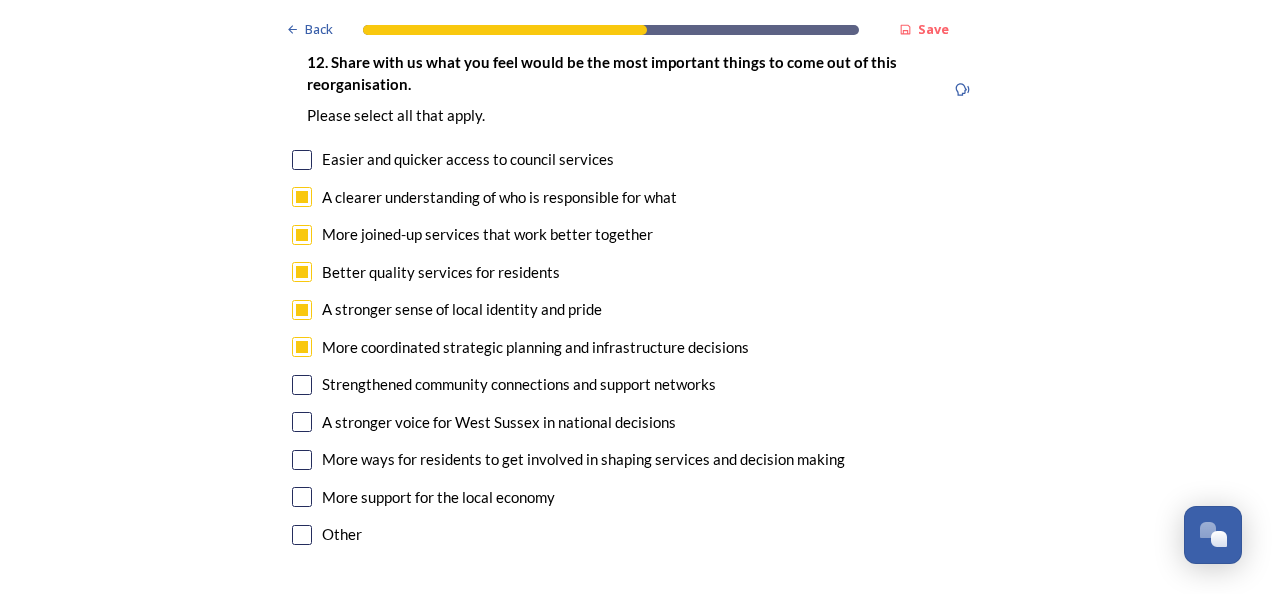 click at bounding box center [302, 385] 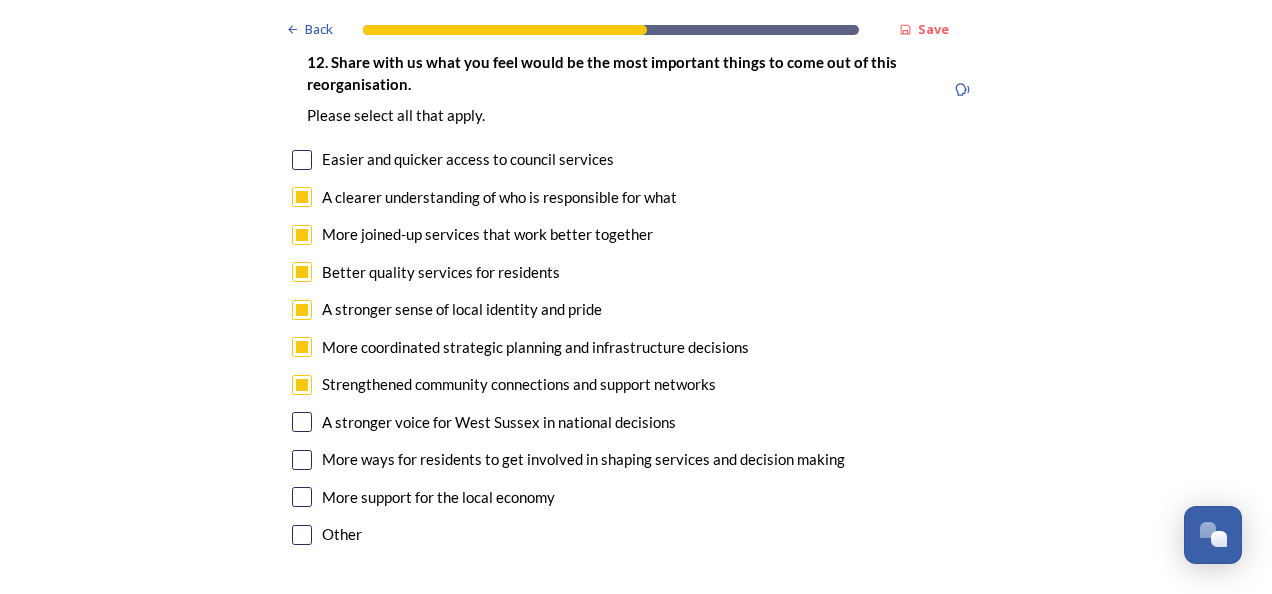 click at bounding box center [302, 422] 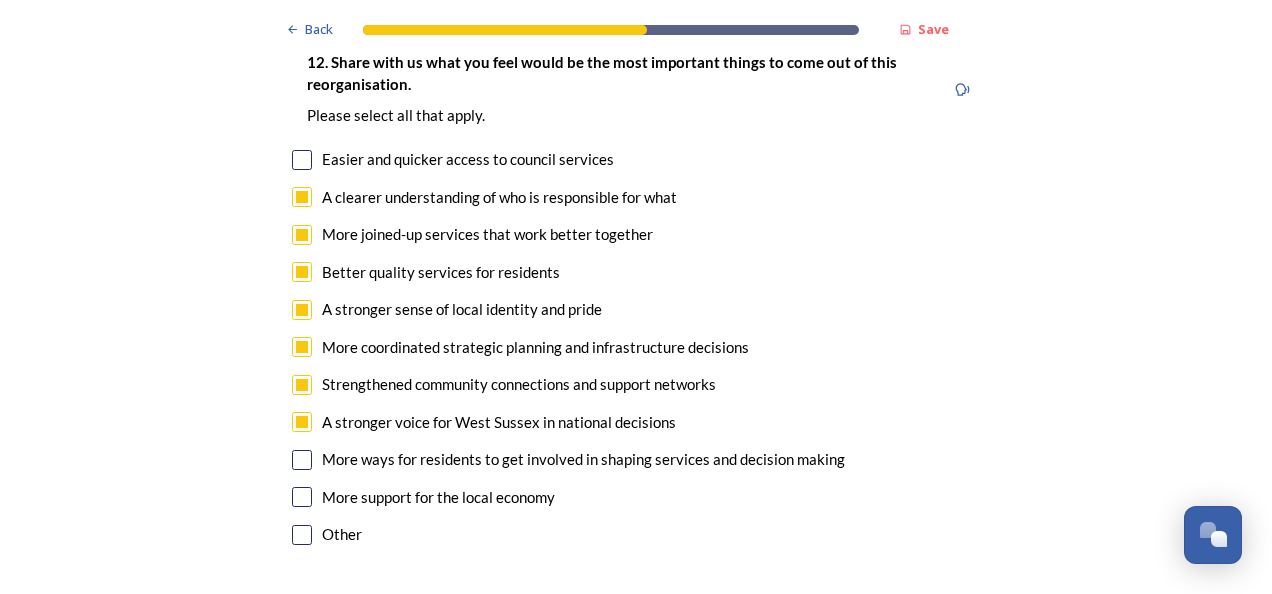 click at bounding box center (302, 460) 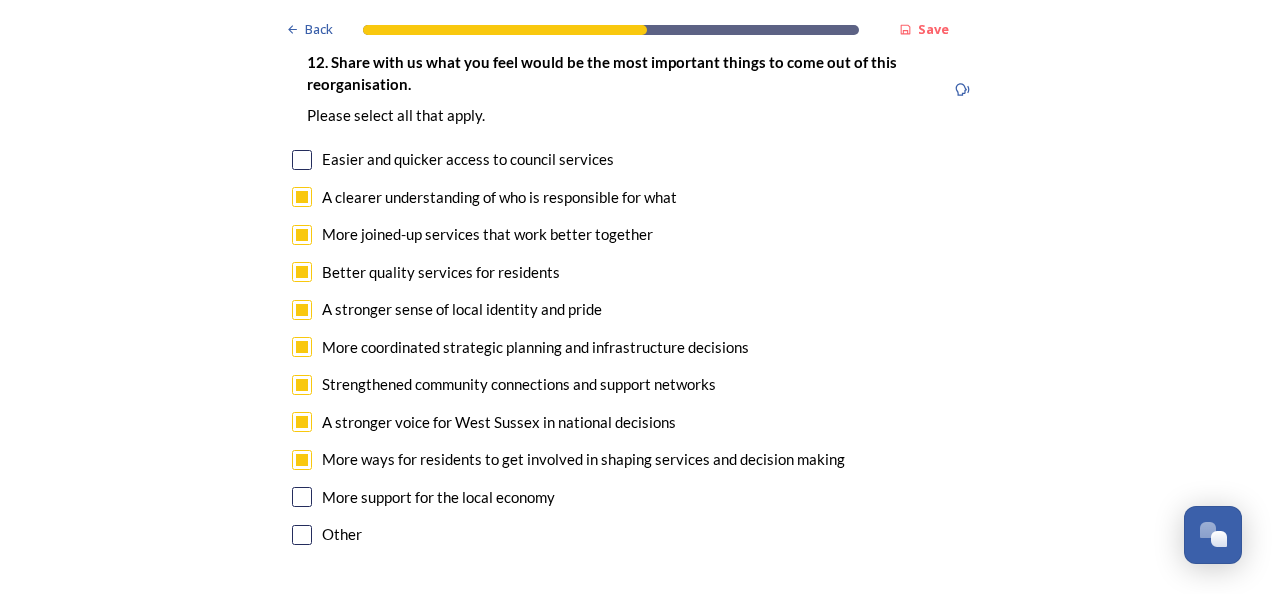 click at bounding box center (302, 497) 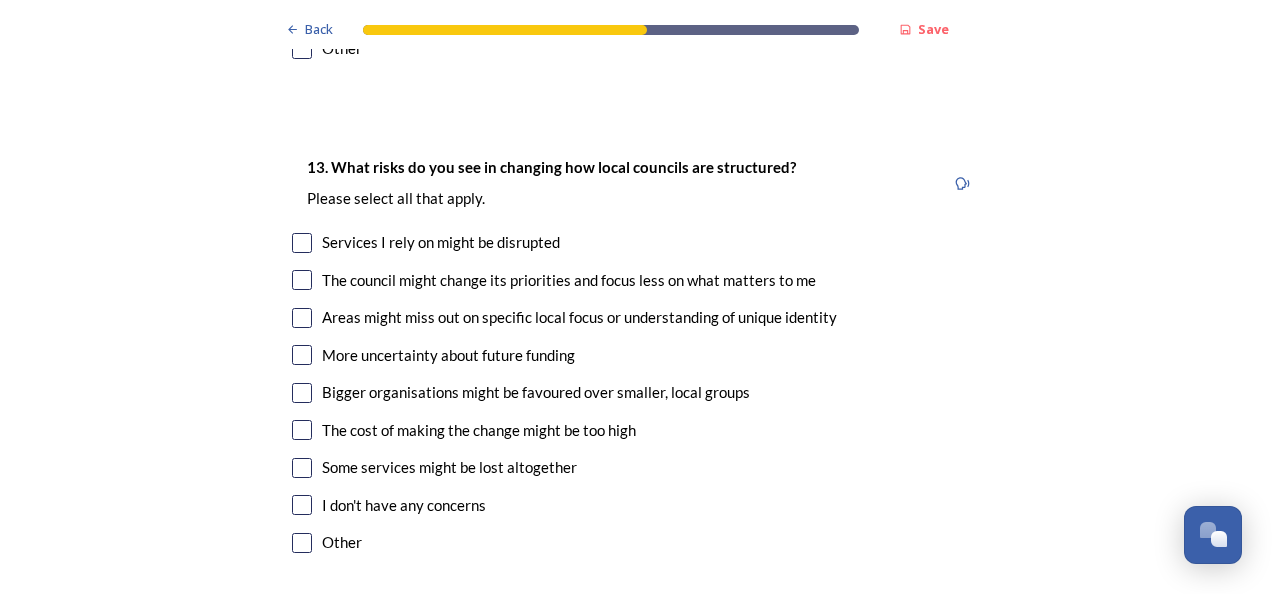 scroll, scrollTop: 4151, scrollLeft: 0, axis: vertical 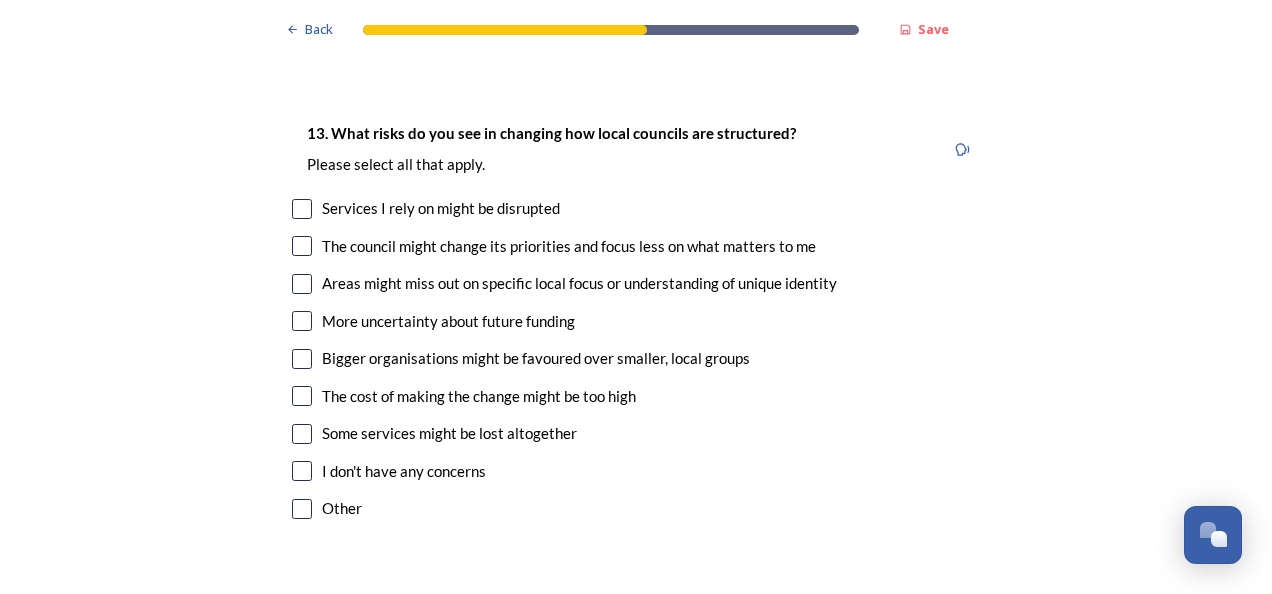 click at bounding box center [302, 246] 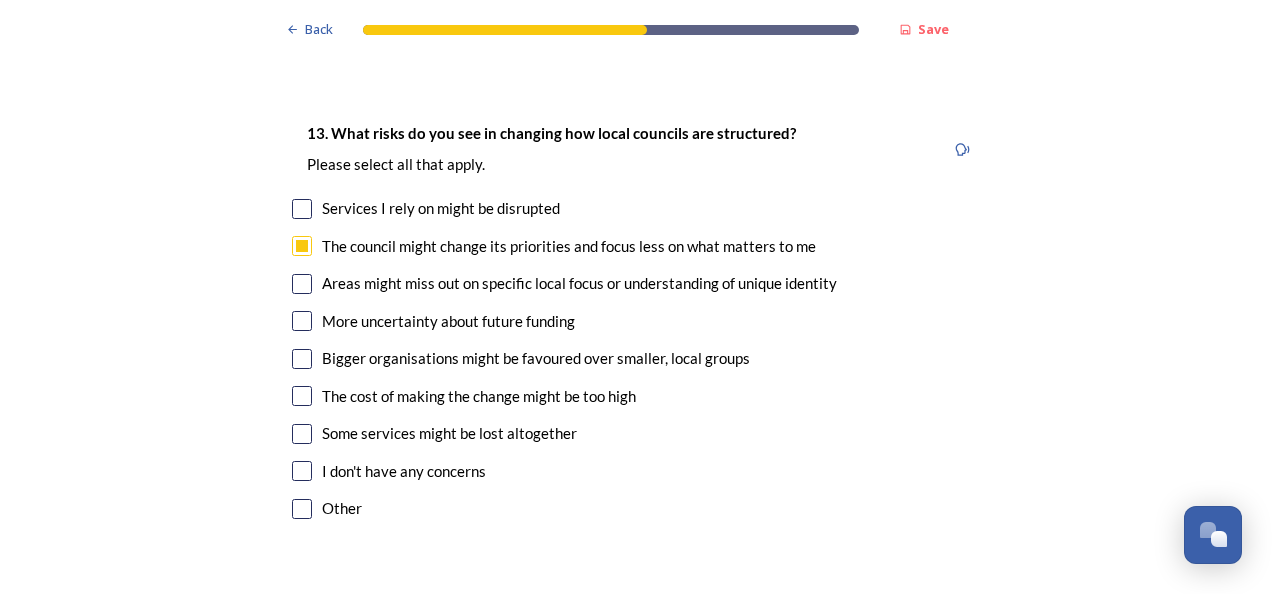 click at bounding box center [302, 284] 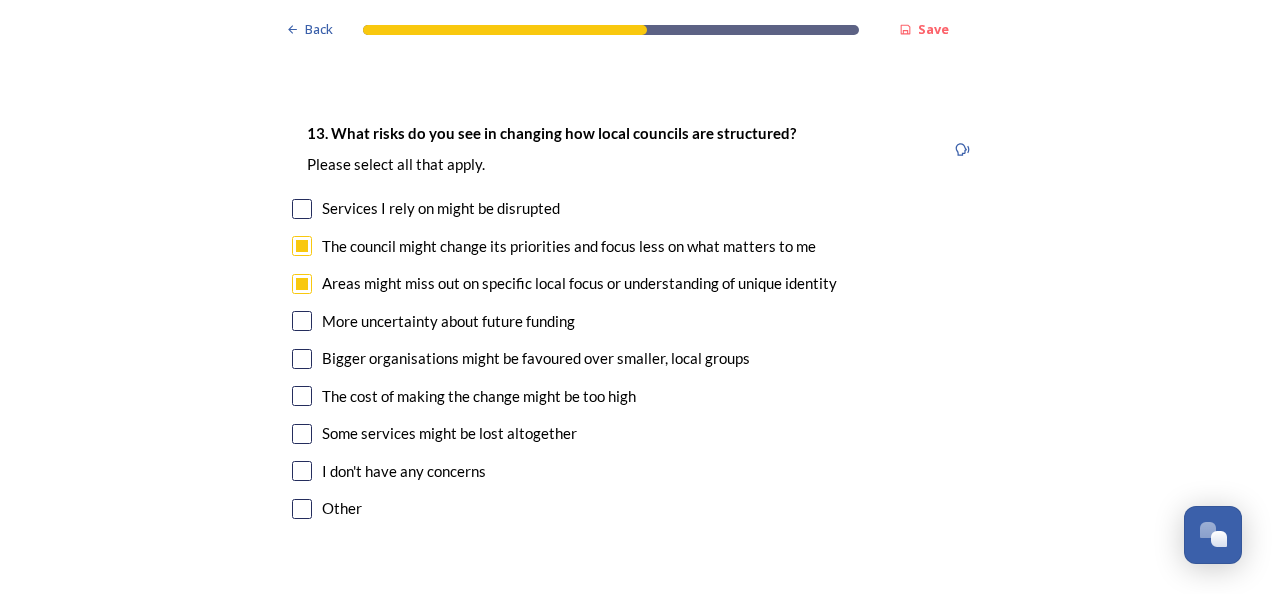 click at bounding box center [302, 359] 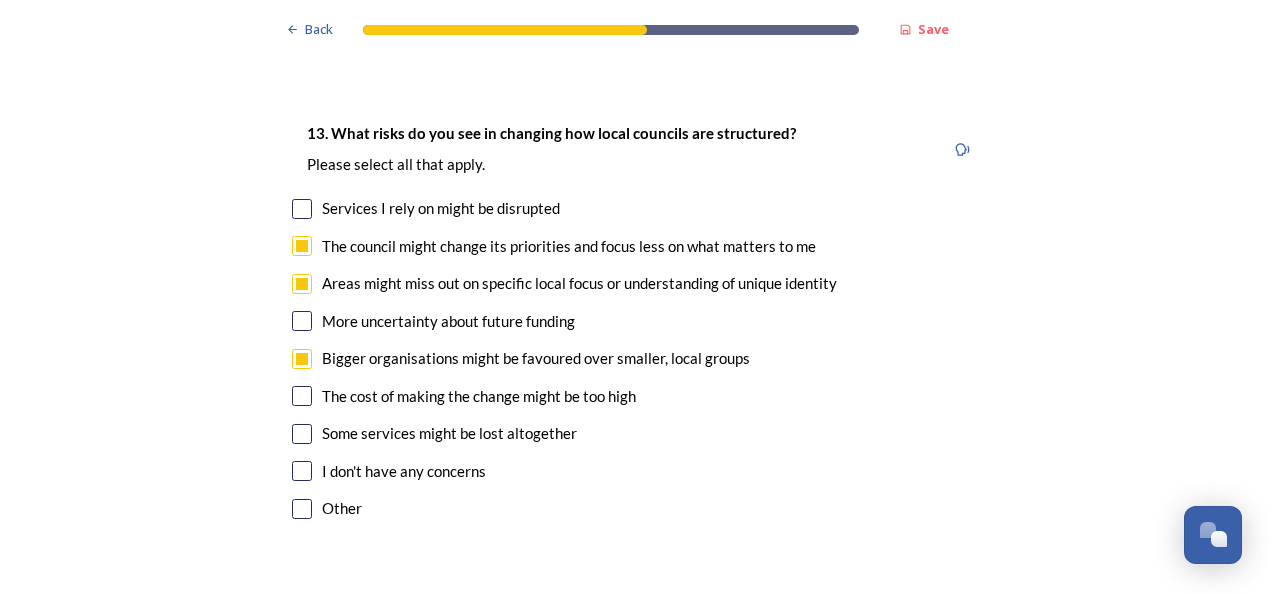 click at bounding box center [302, 434] 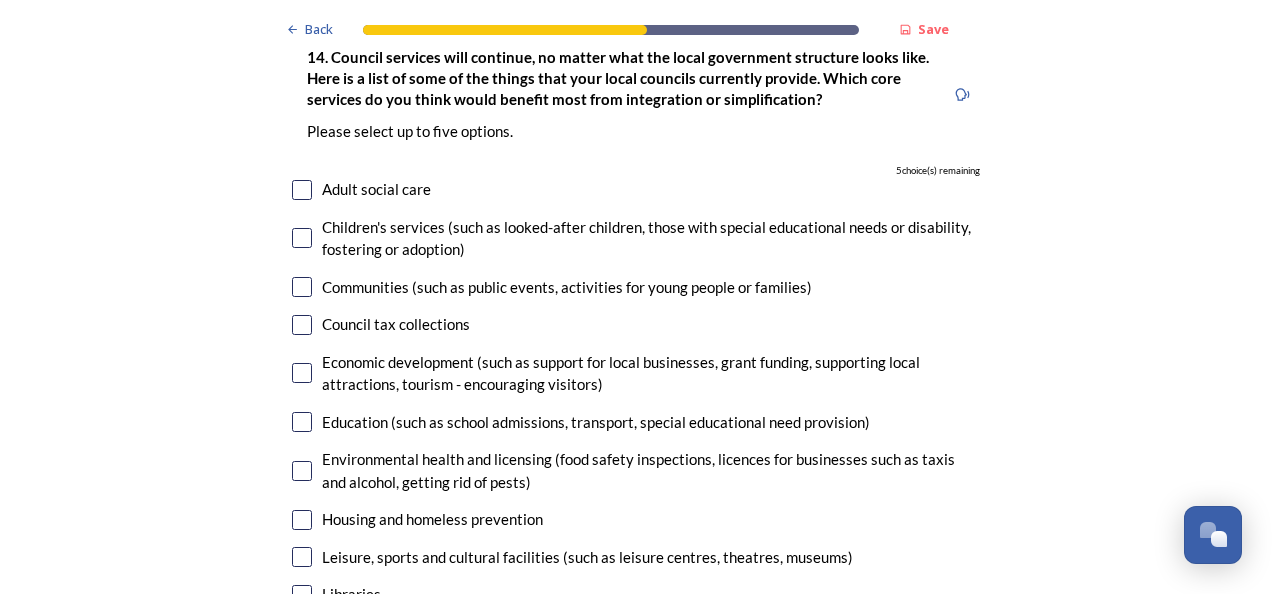 scroll, scrollTop: 4730, scrollLeft: 0, axis: vertical 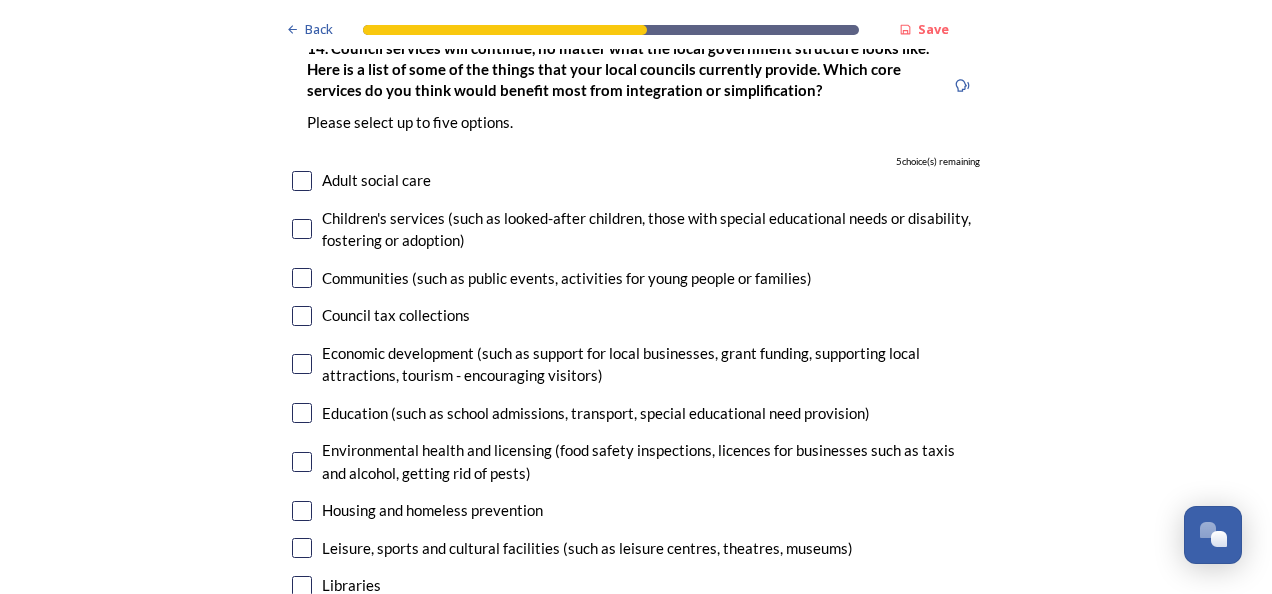 click at bounding box center (302, 364) 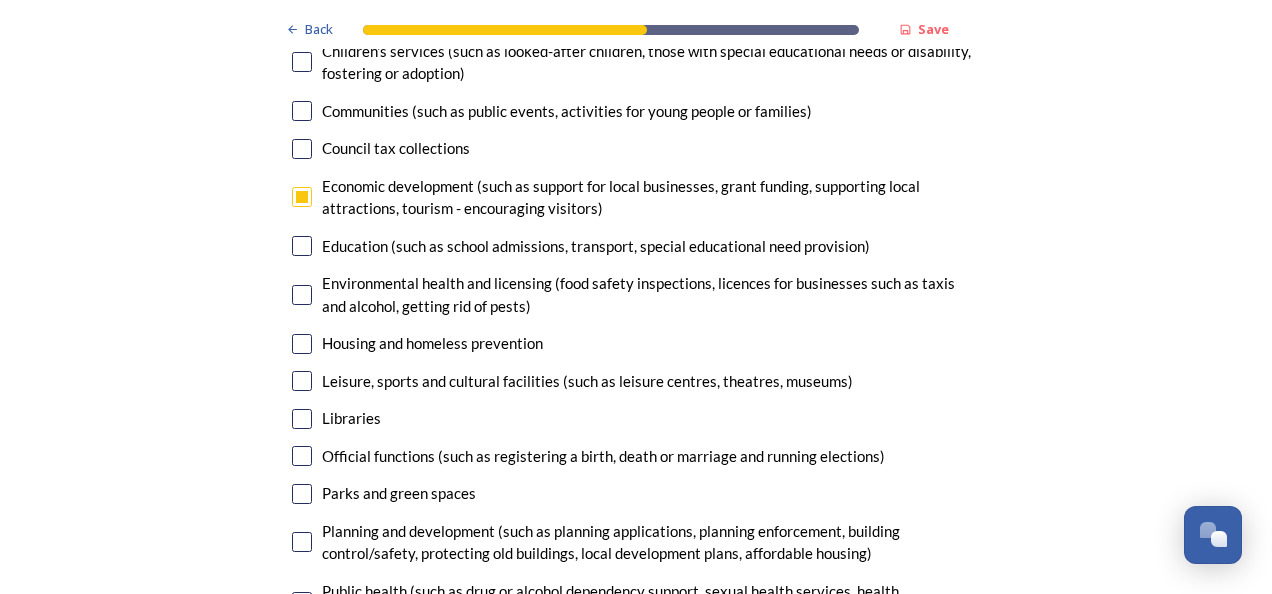 scroll, scrollTop: 4914, scrollLeft: 0, axis: vertical 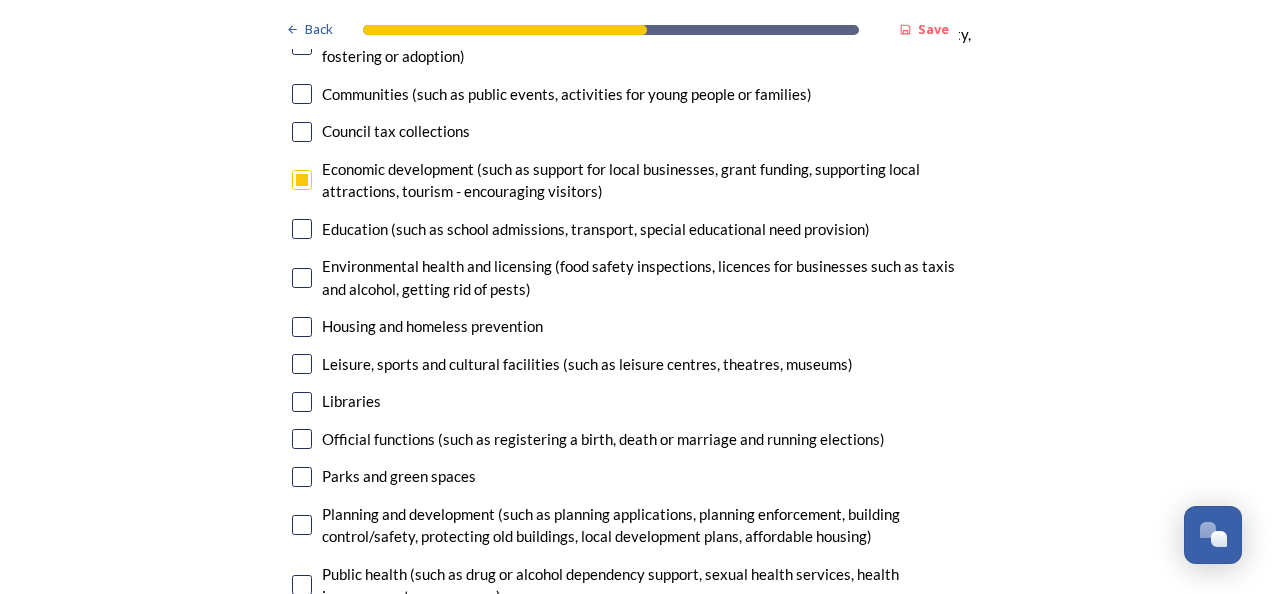 click at bounding box center [302, 278] 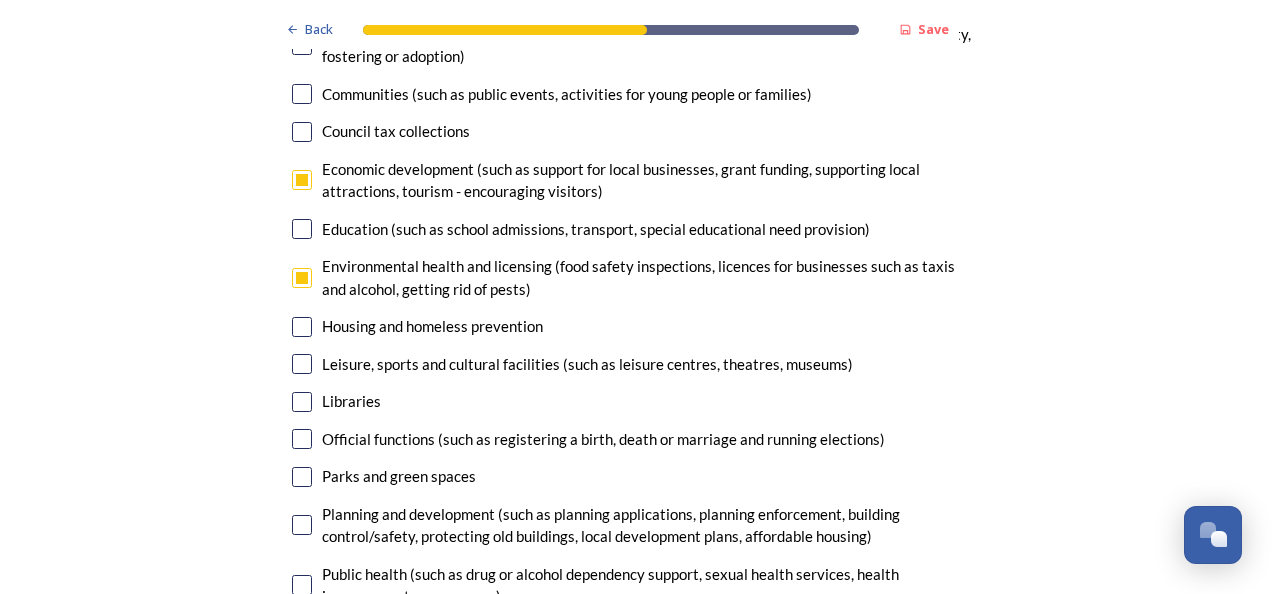 click at bounding box center (302, 402) 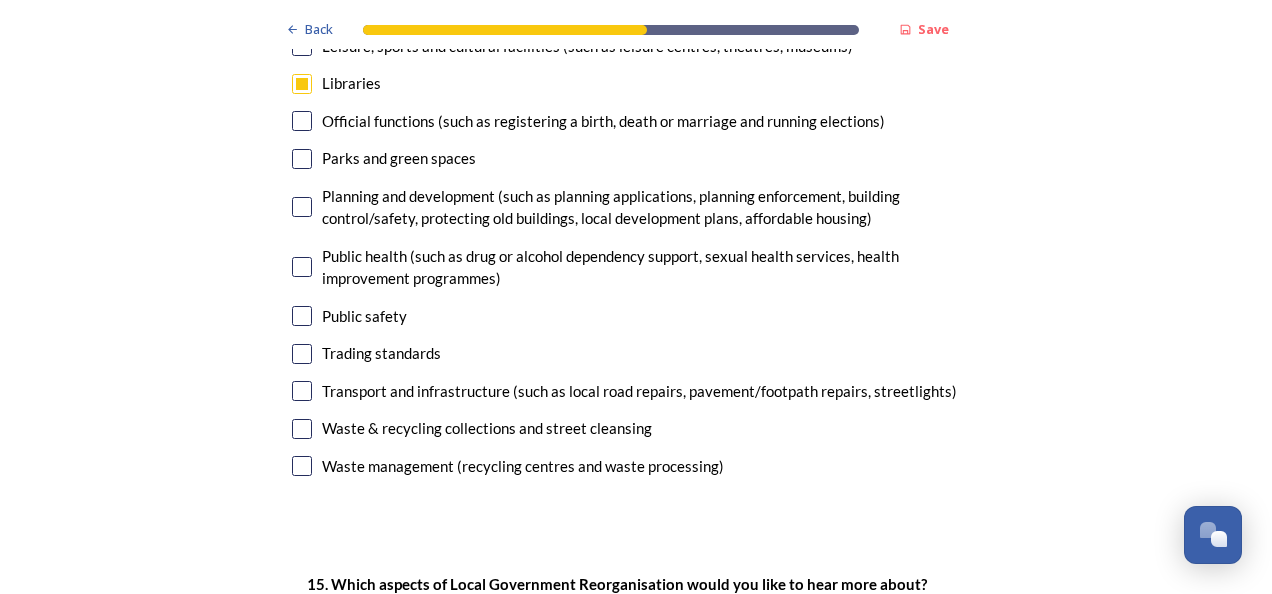 scroll, scrollTop: 5241, scrollLeft: 0, axis: vertical 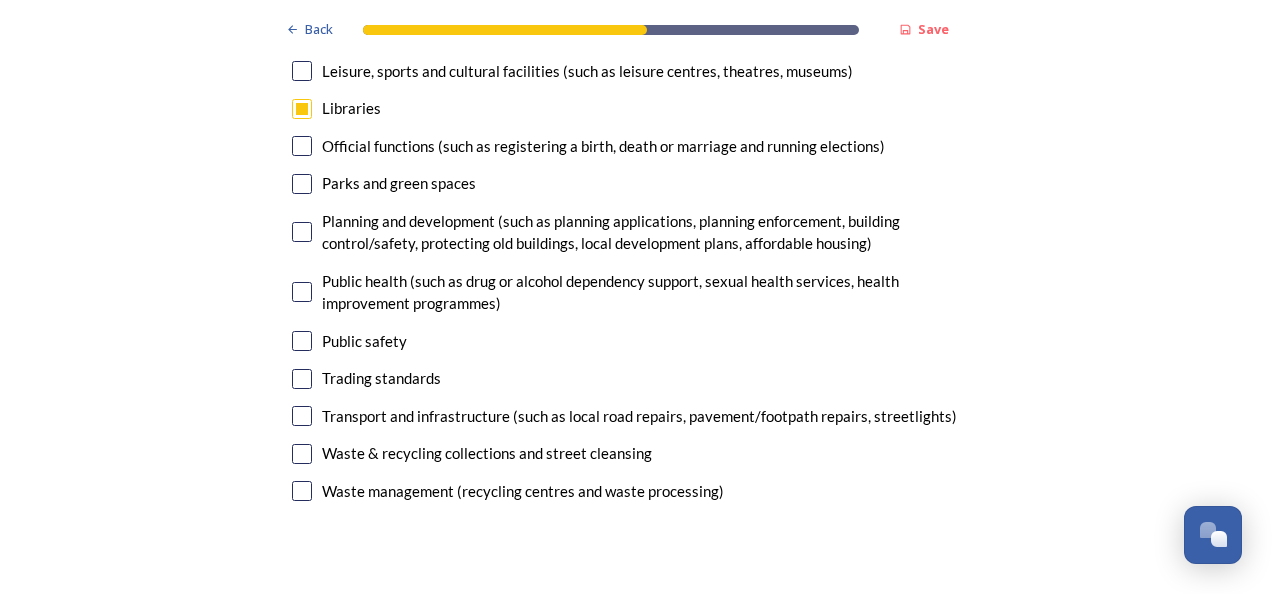 click on "Waste management (recycling centres and waste processing)" at bounding box center [636, 491] 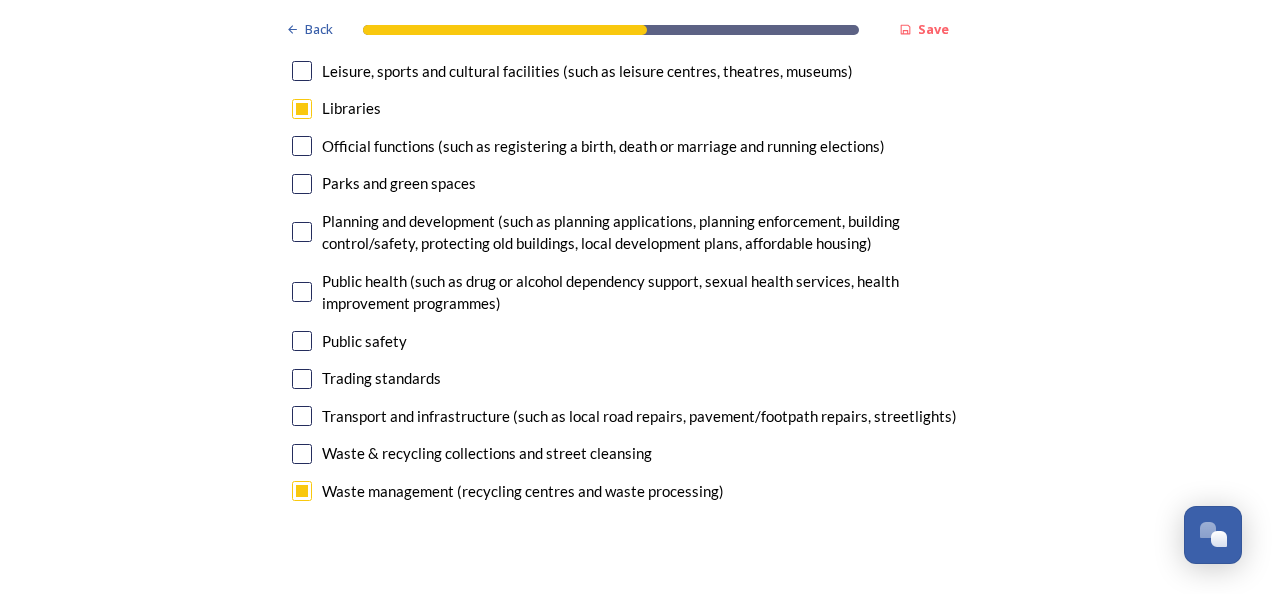 checkbox on "true" 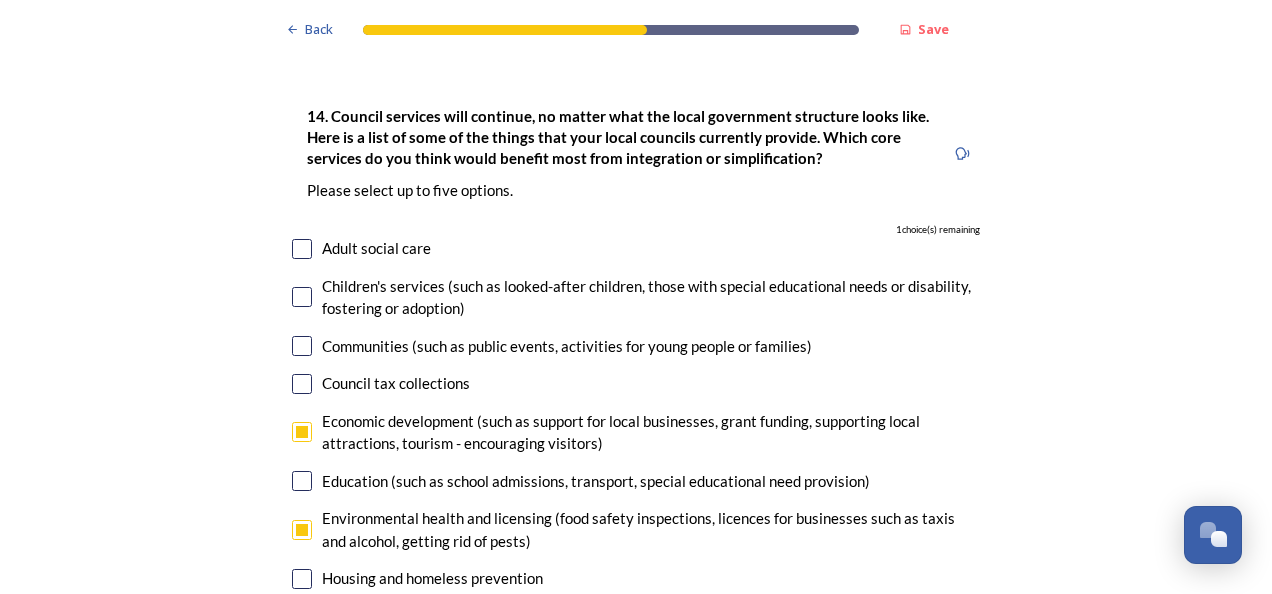 scroll, scrollTop: 4645, scrollLeft: 0, axis: vertical 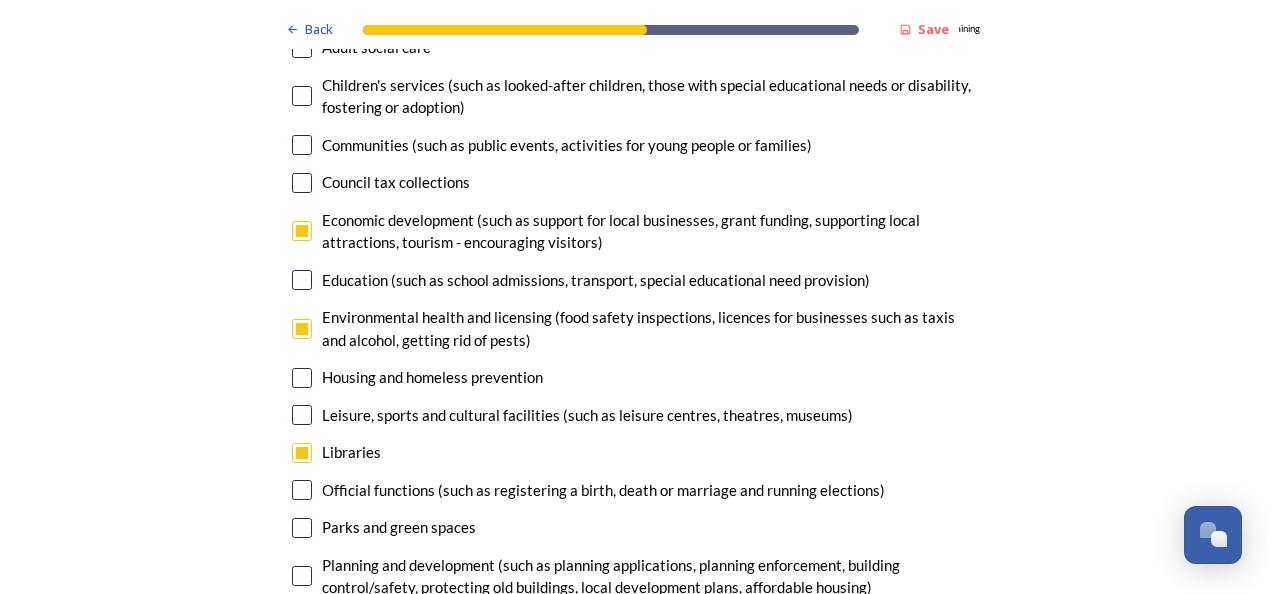 click at bounding box center [302, 280] 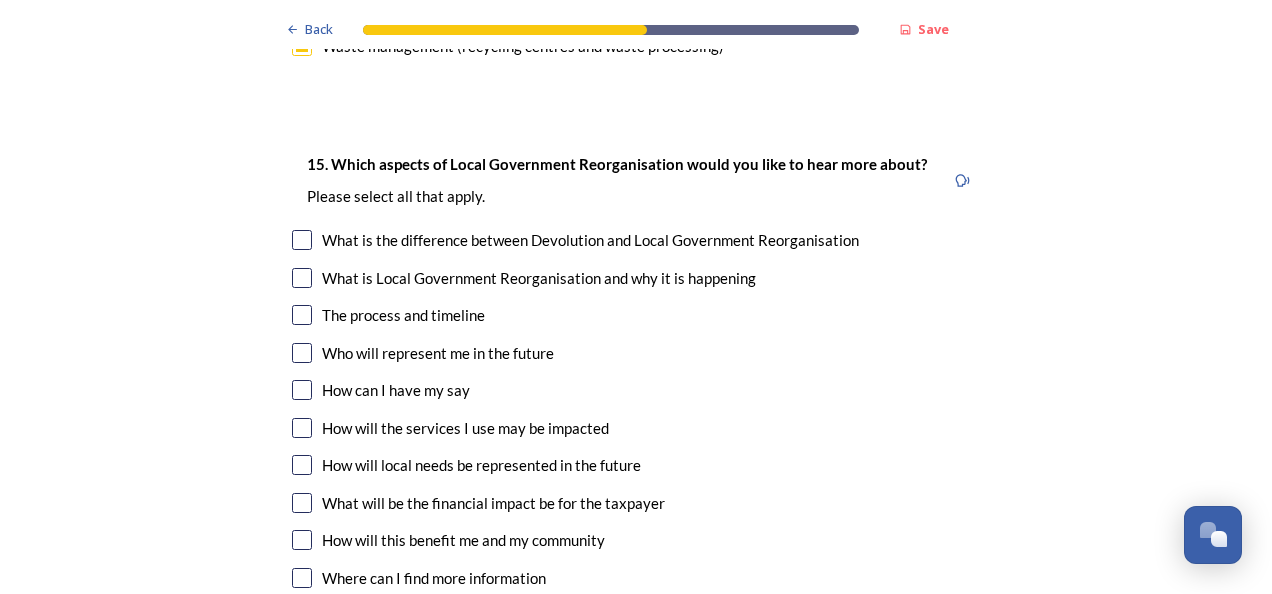 scroll, scrollTop: 5660, scrollLeft: 0, axis: vertical 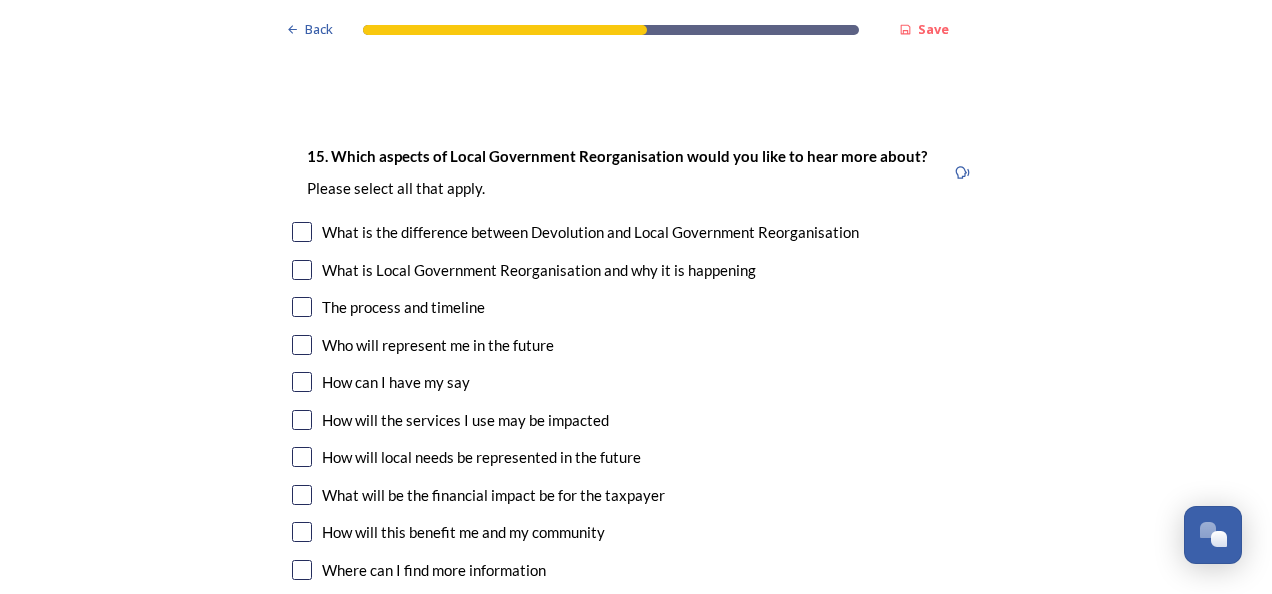 click at bounding box center [302, 345] 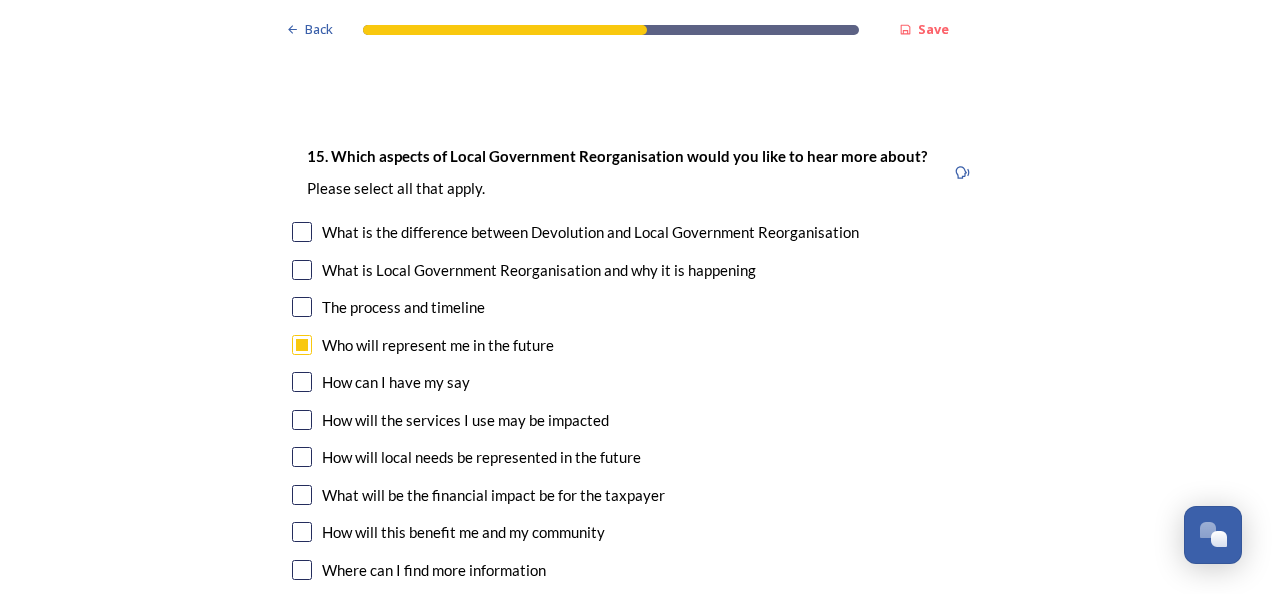 click at bounding box center (302, 420) 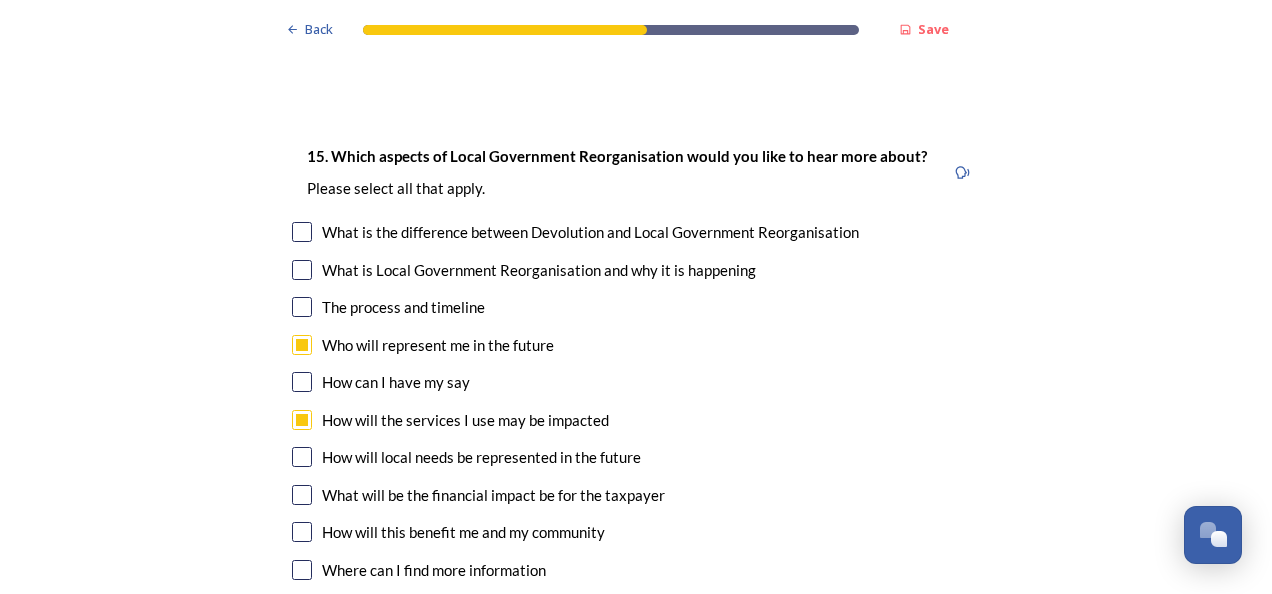 click at bounding box center (302, 457) 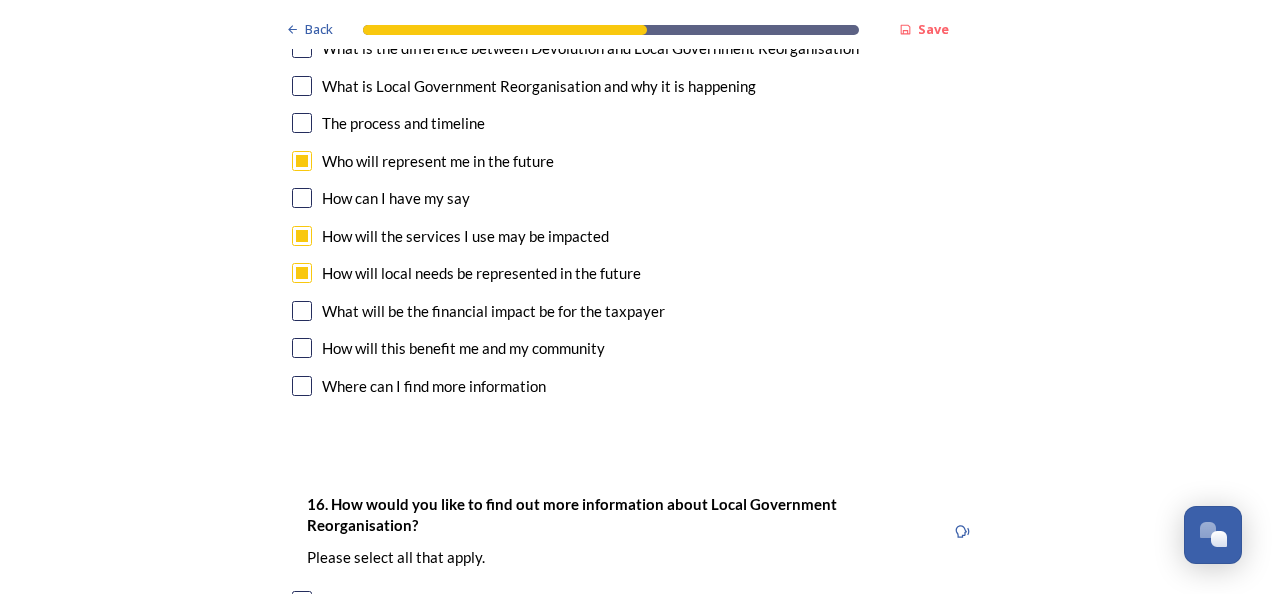 scroll, scrollTop: 5853, scrollLeft: 0, axis: vertical 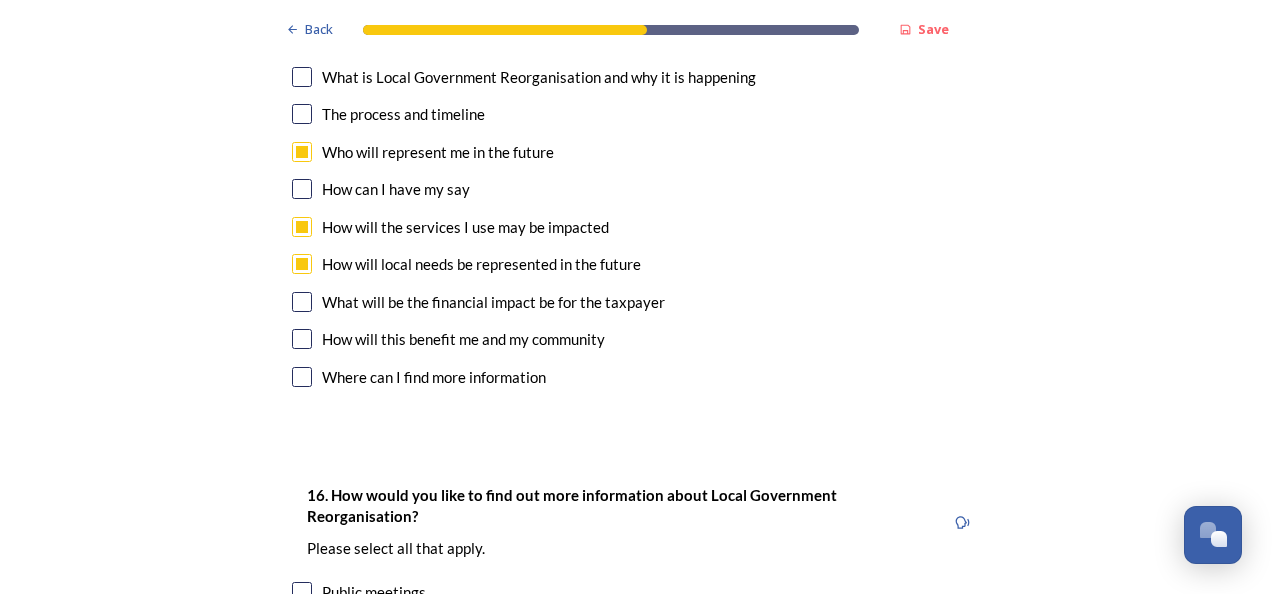 click at bounding box center [302, 339] 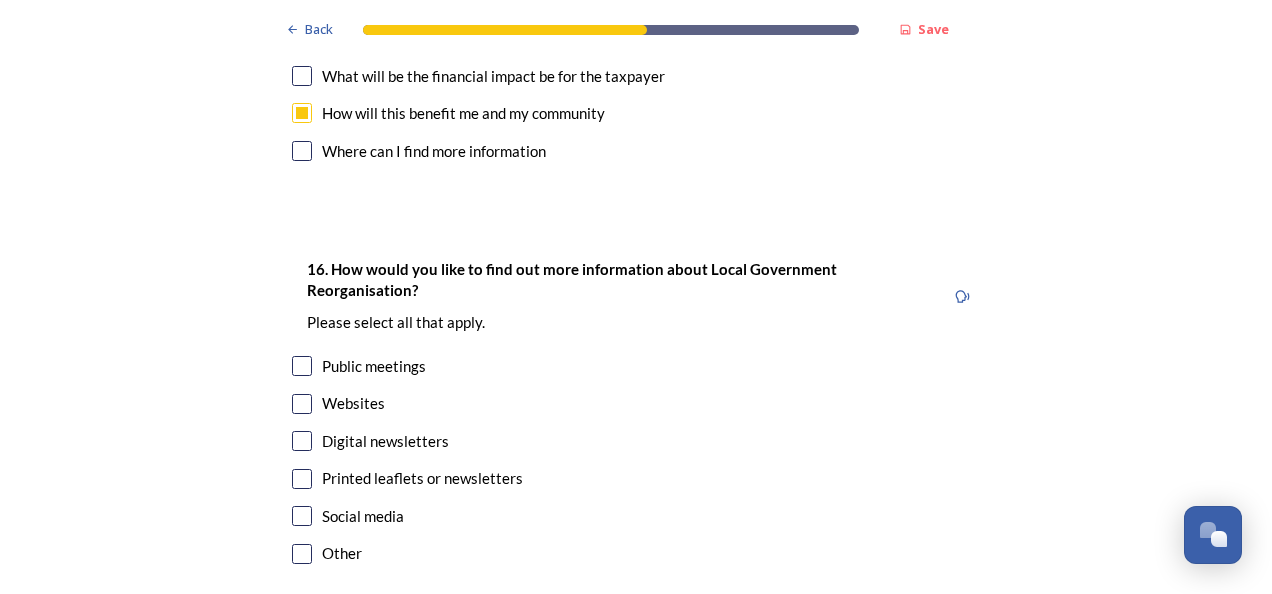 scroll, scrollTop: 6096, scrollLeft: 0, axis: vertical 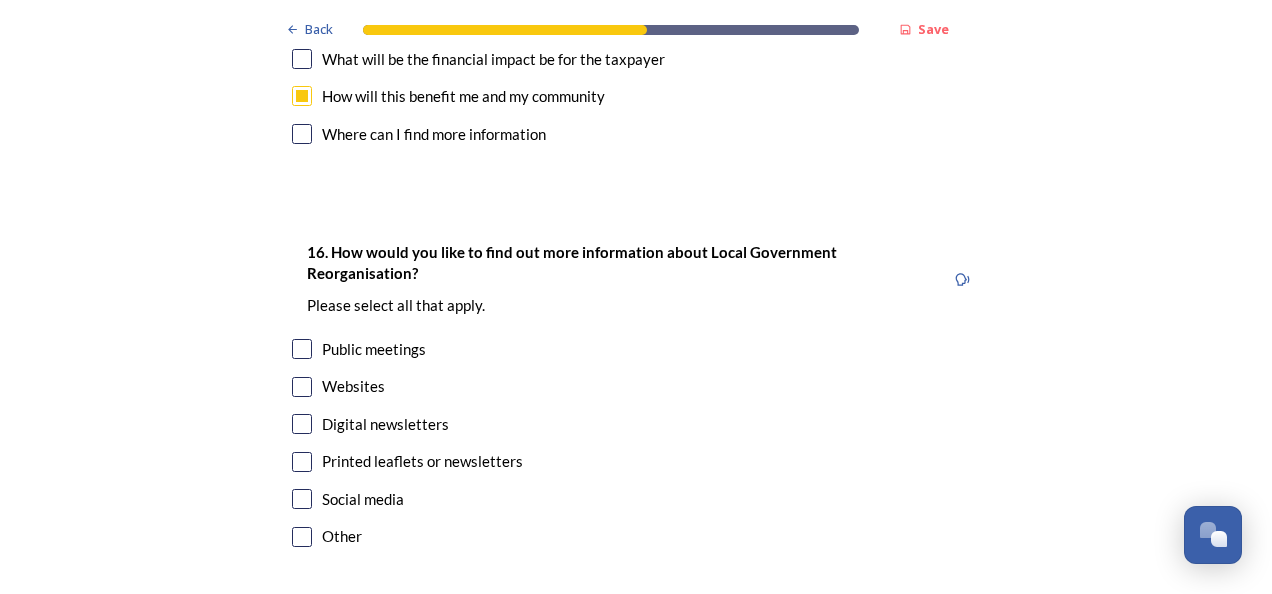click at bounding box center (302, 349) 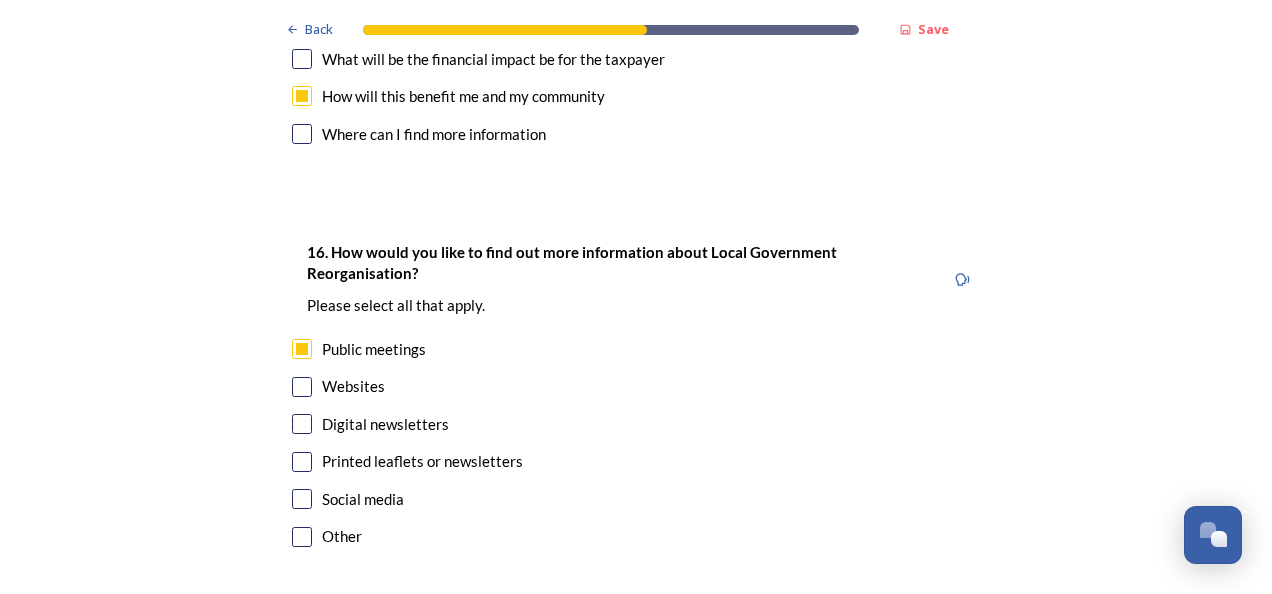 click at bounding box center [302, 387] 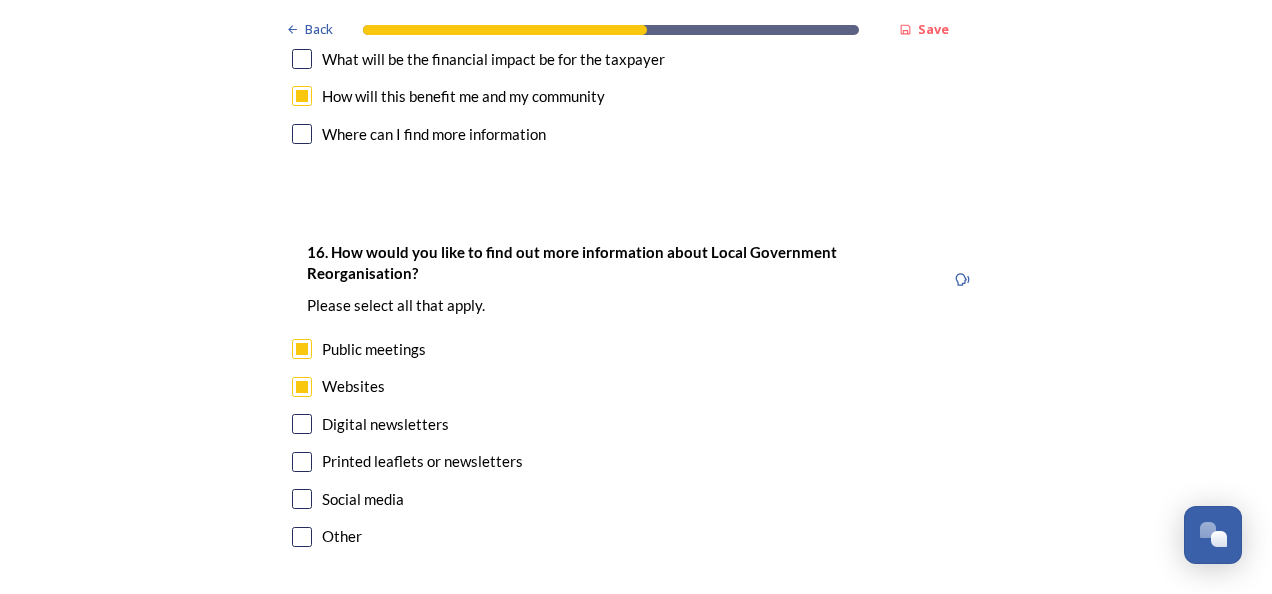 click at bounding box center (302, 462) 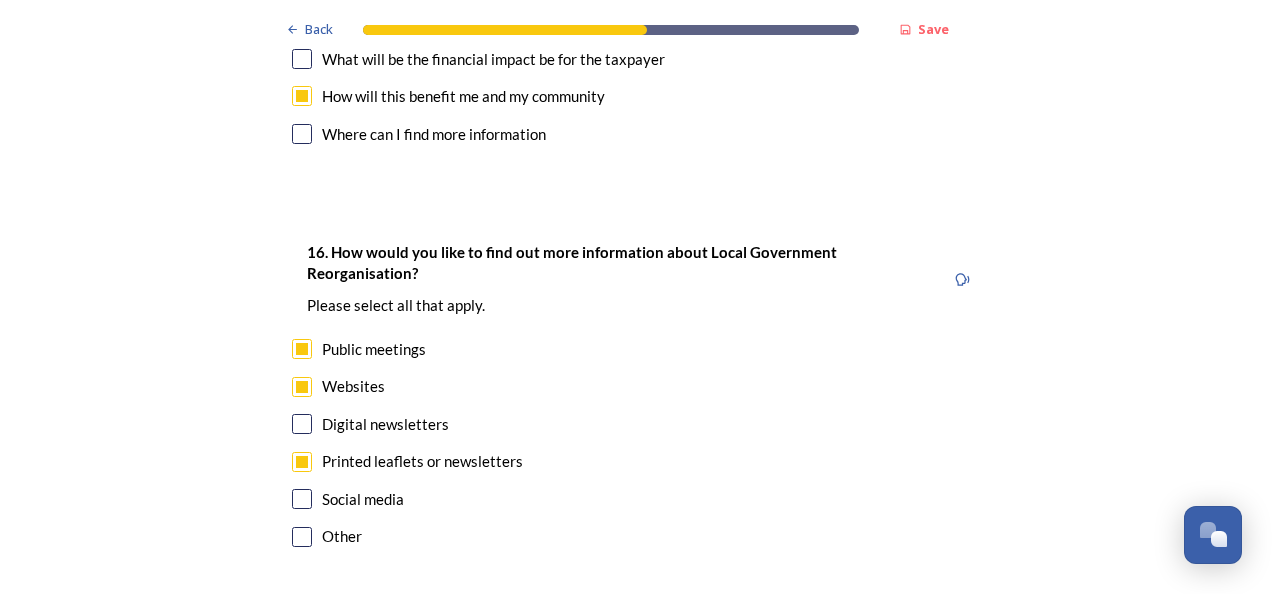 scroll, scrollTop: 6289, scrollLeft: 0, axis: vertical 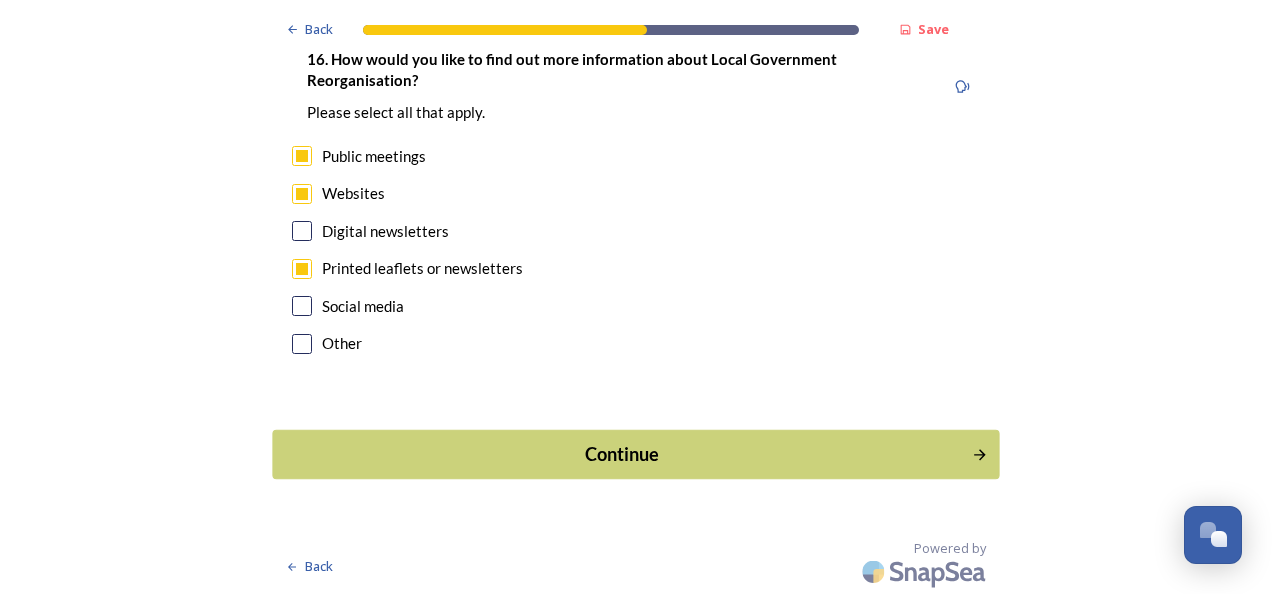 click on "Continue" at bounding box center (622, 454) 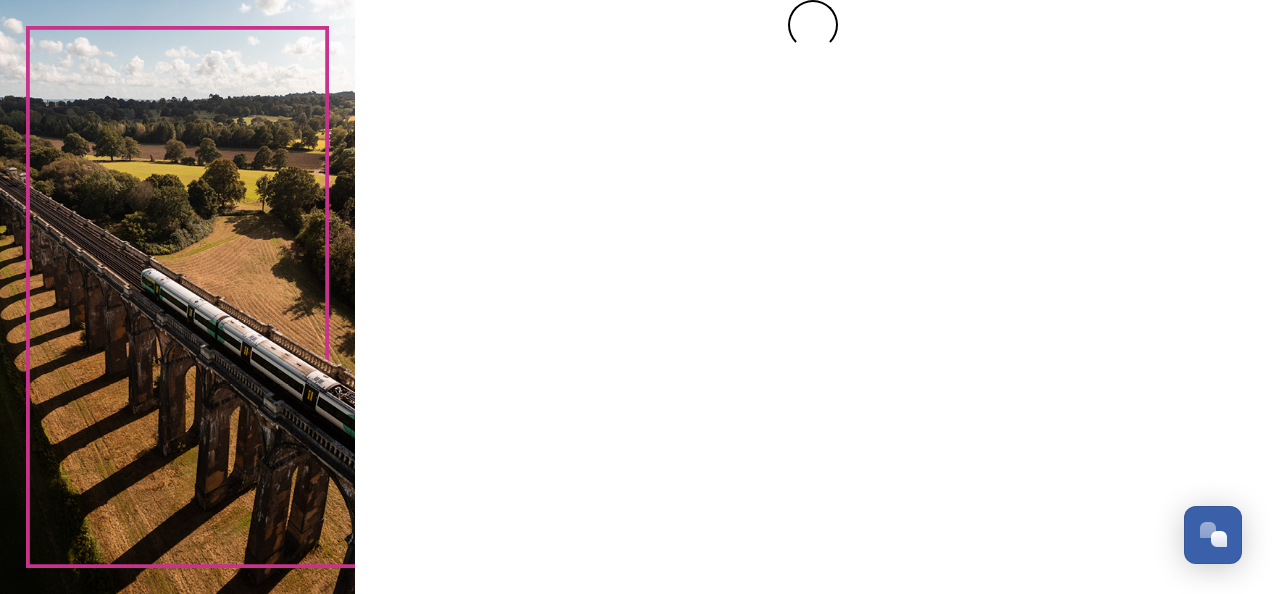 scroll, scrollTop: 0, scrollLeft: 0, axis: both 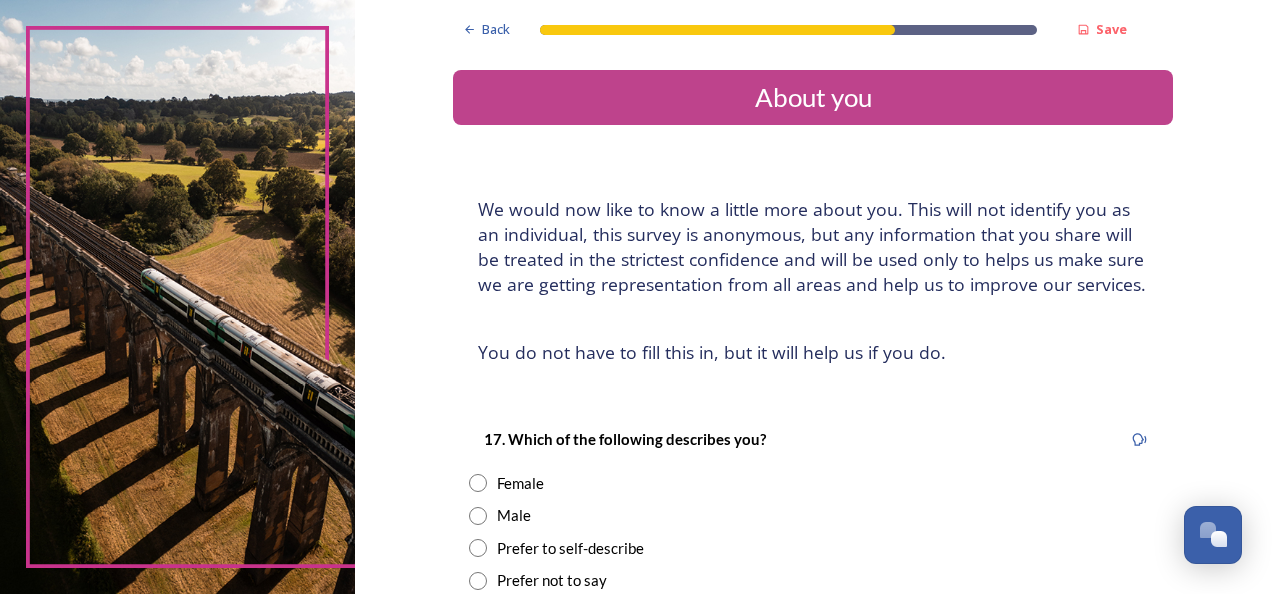 click at bounding box center (478, 516) 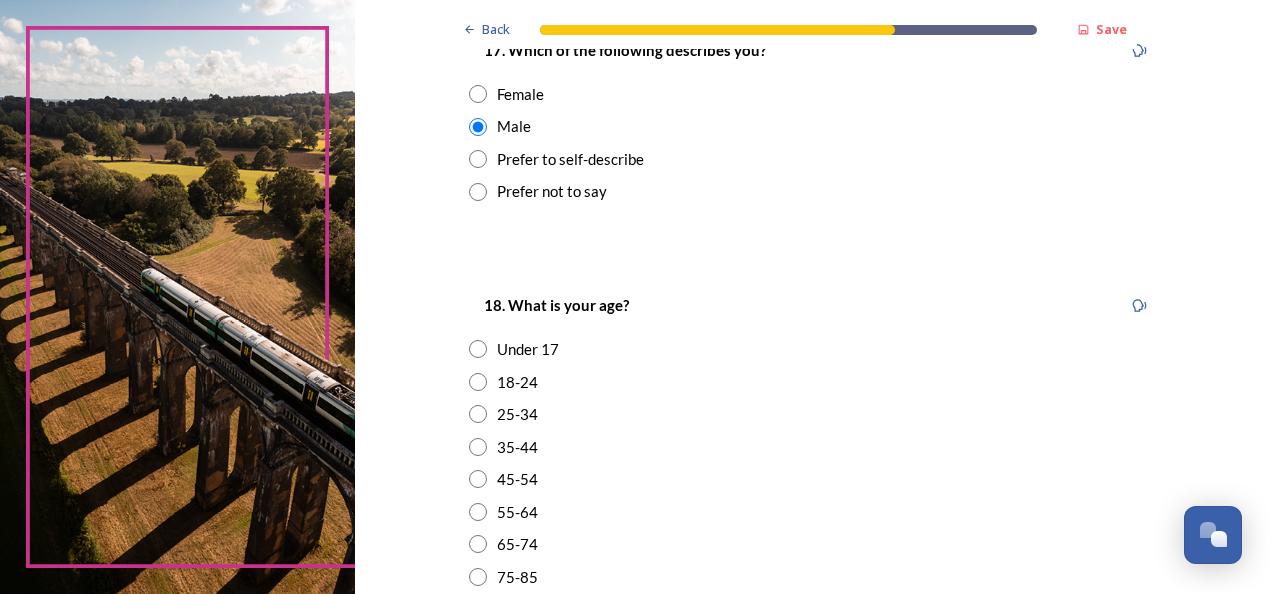 scroll, scrollTop: 412, scrollLeft: 0, axis: vertical 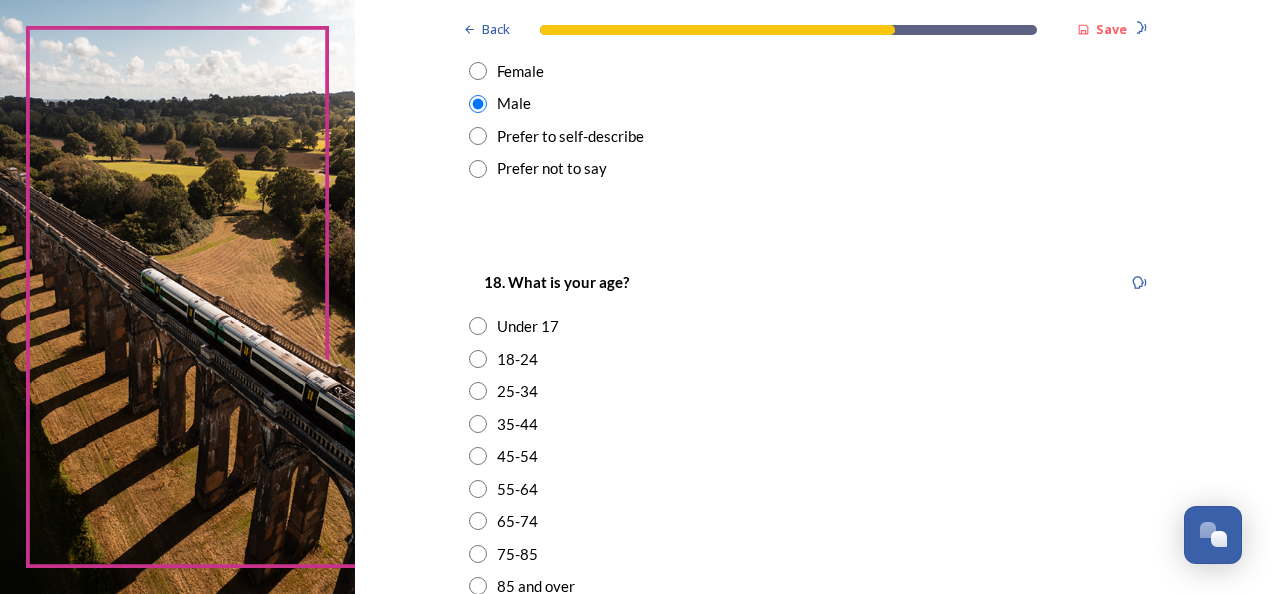 click at bounding box center [478, 489] 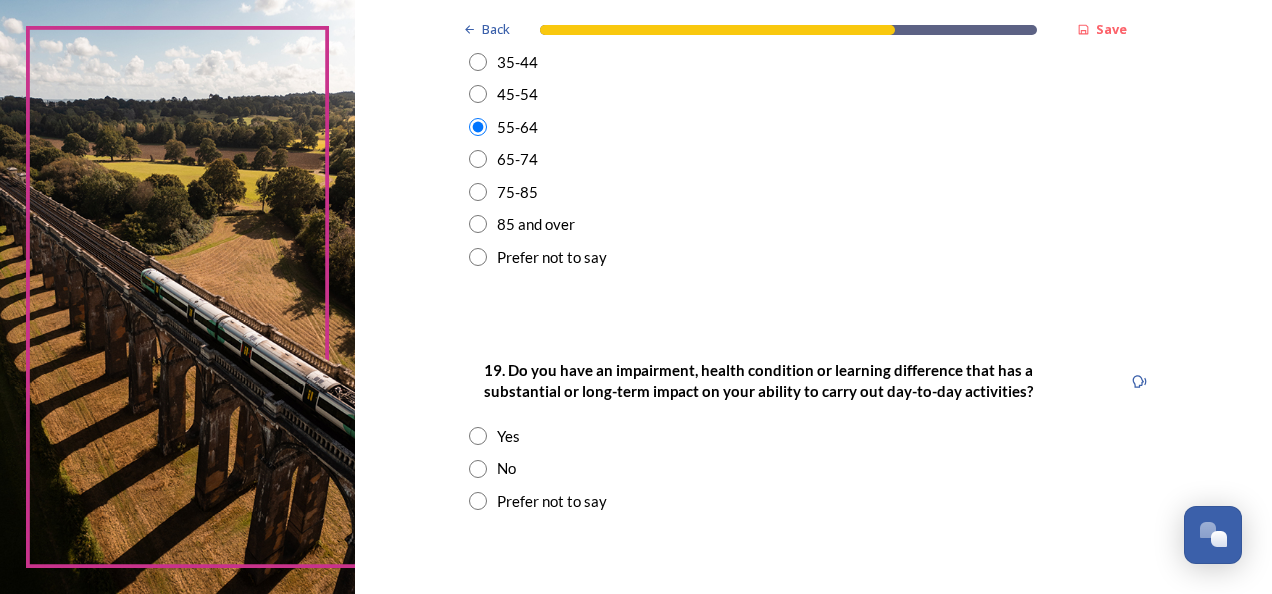 scroll, scrollTop: 785, scrollLeft: 0, axis: vertical 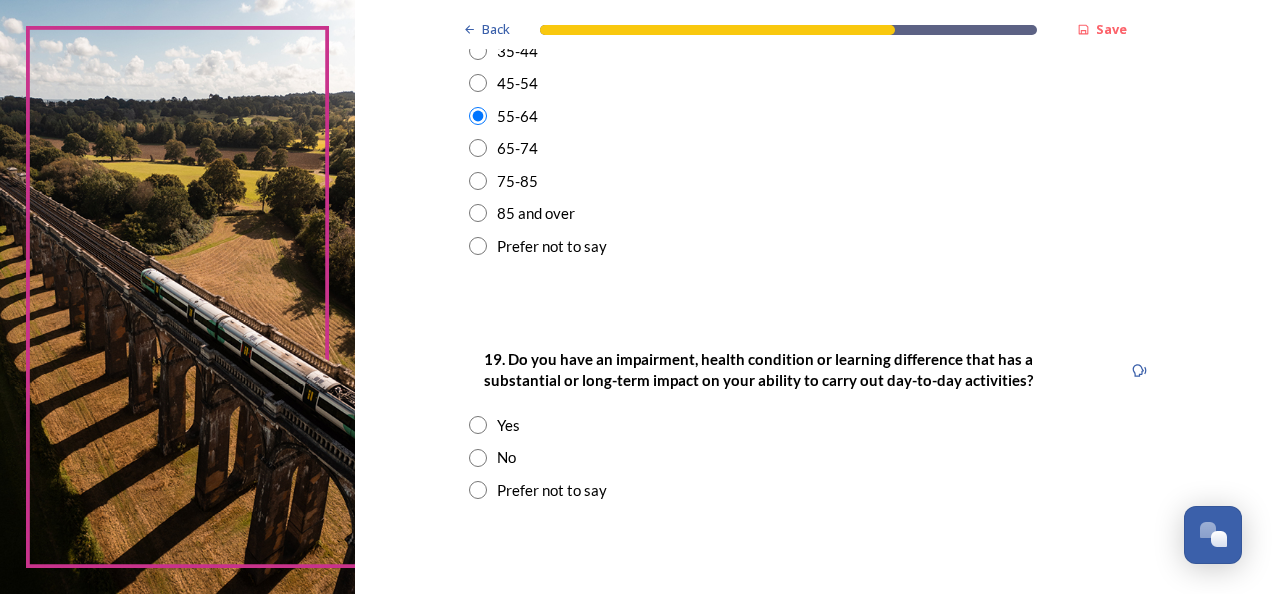 click at bounding box center [478, 458] 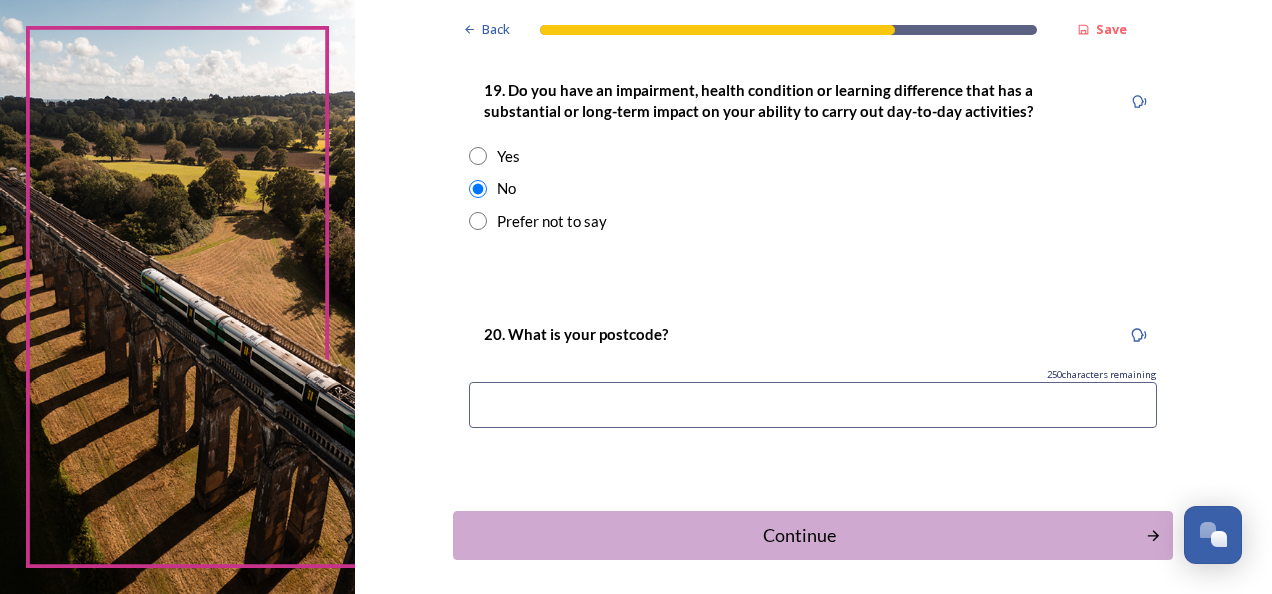 scroll, scrollTop: 1056, scrollLeft: 0, axis: vertical 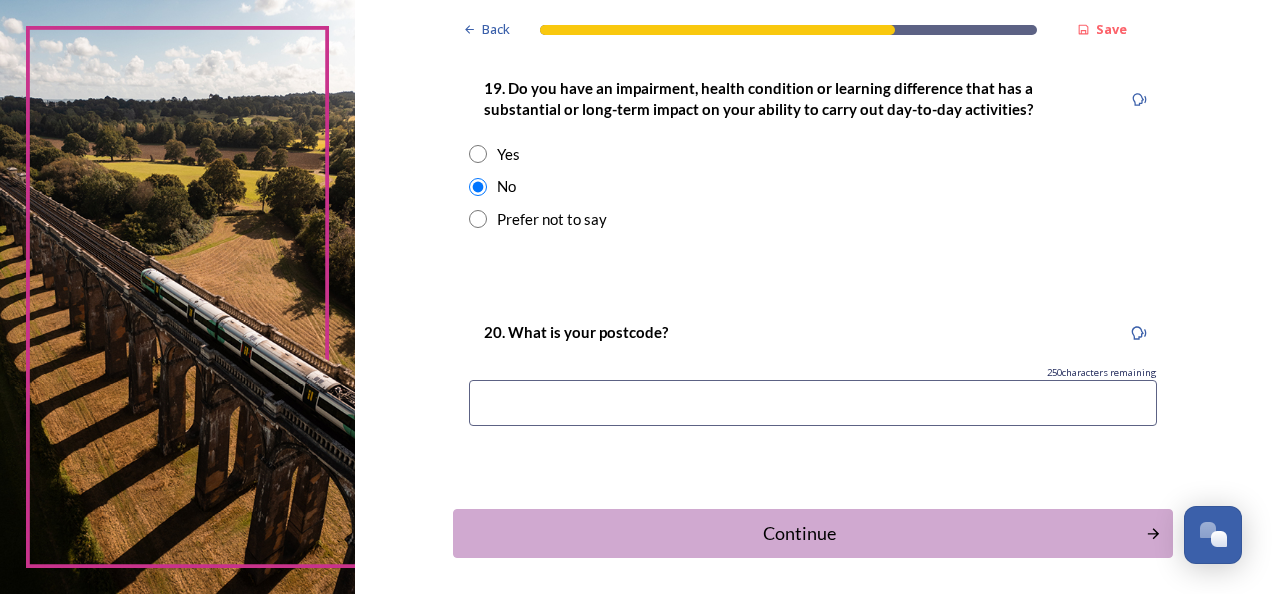click at bounding box center (813, 403) 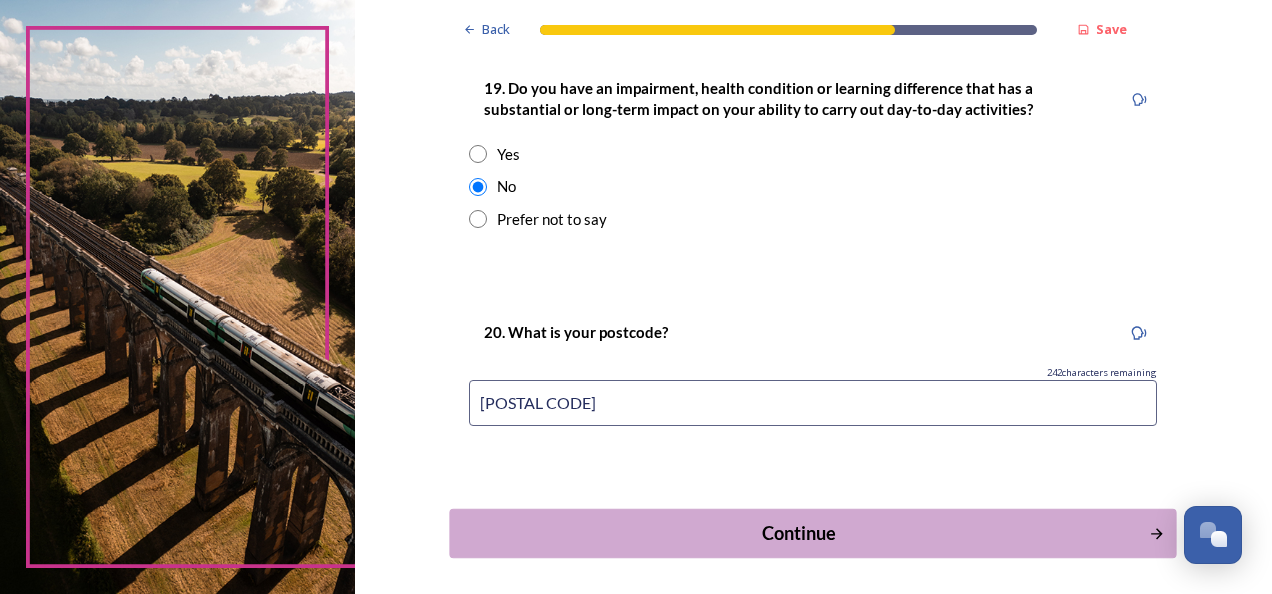 type on "[POSTAL CODE]" 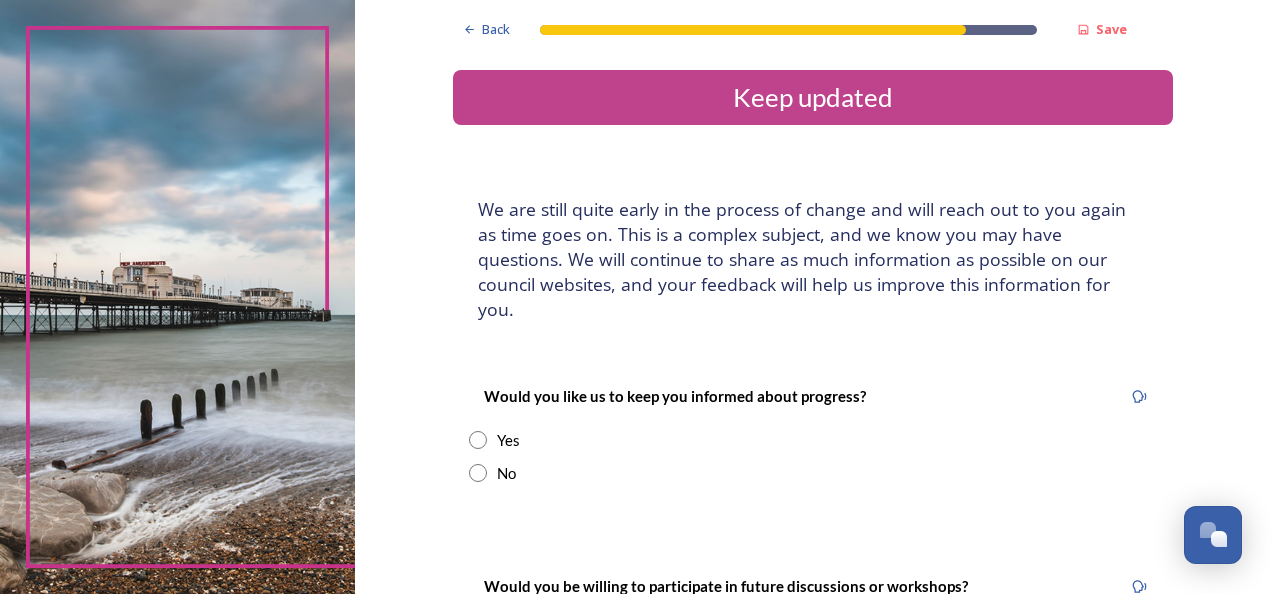 click at bounding box center [478, 440] 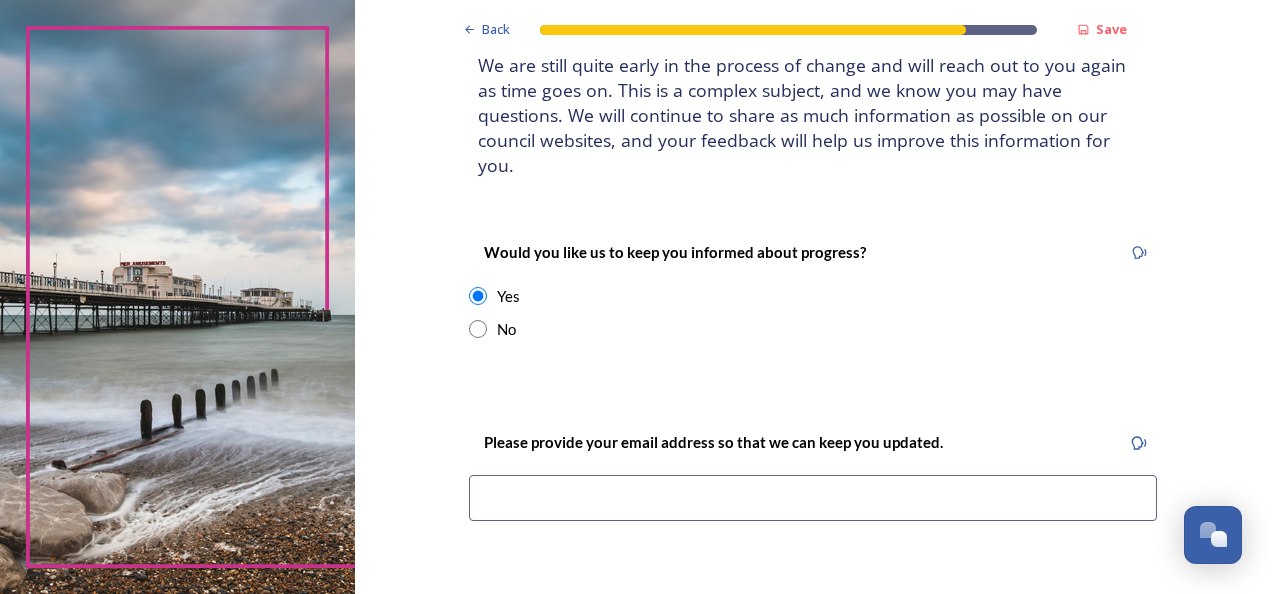 scroll, scrollTop: 201, scrollLeft: 0, axis: vertical 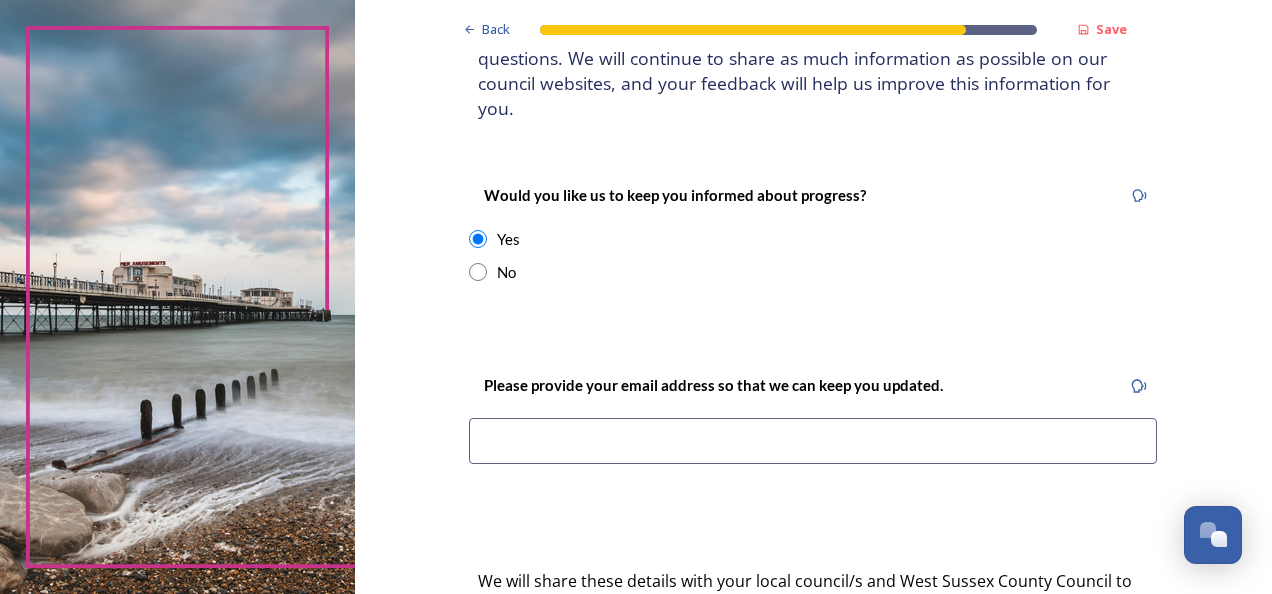 click on "Please provide your email address so that we can keep you updated." at bounding box center [813, 425] 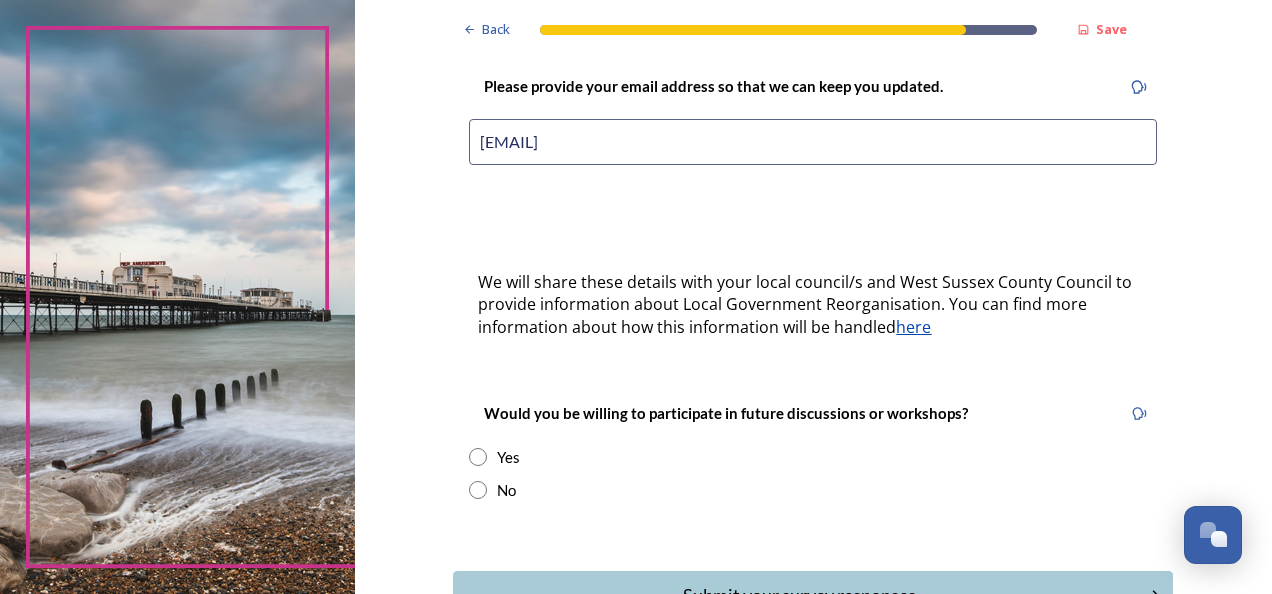 scroll, scrollTop: 502, scrollLeft: 0, axis: vertical 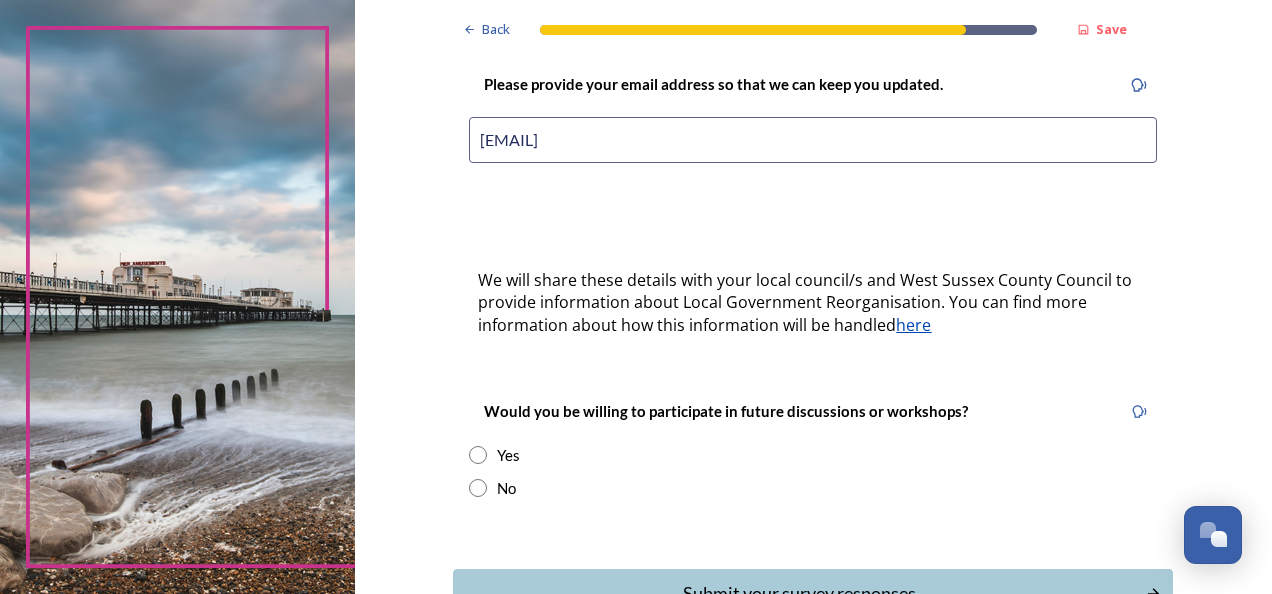 click at bounding box center (478, 455) 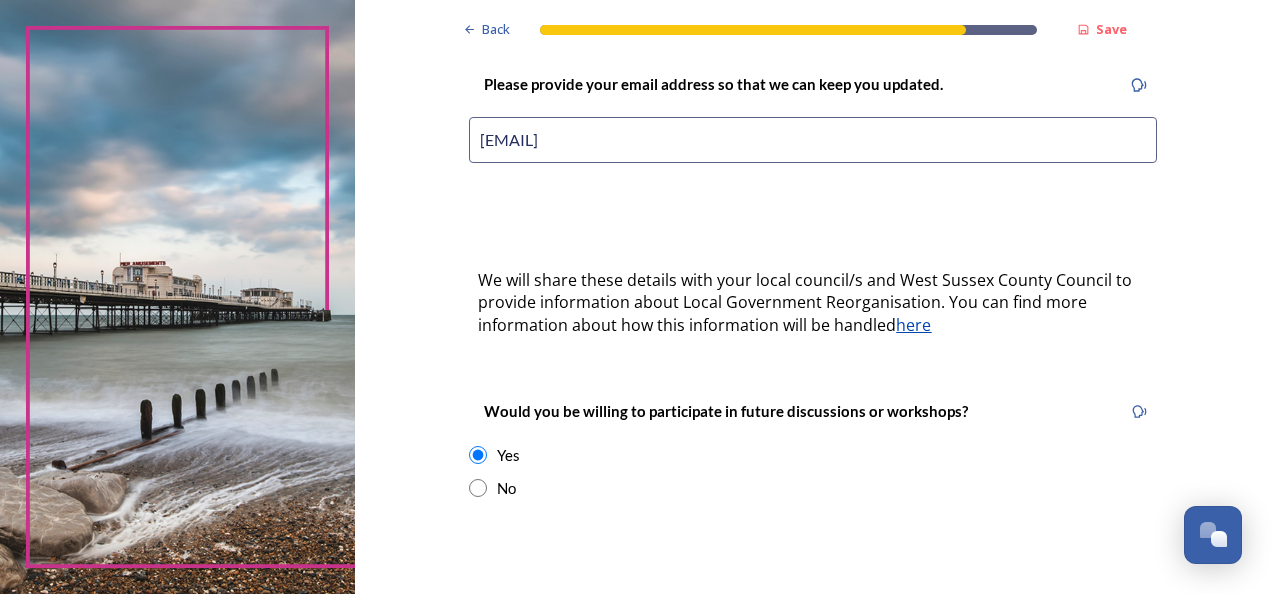 drag, startPoint x: 1264, startPoint y: 328, endPoint x: 976, endPoint y: 474, distance: 322.89316 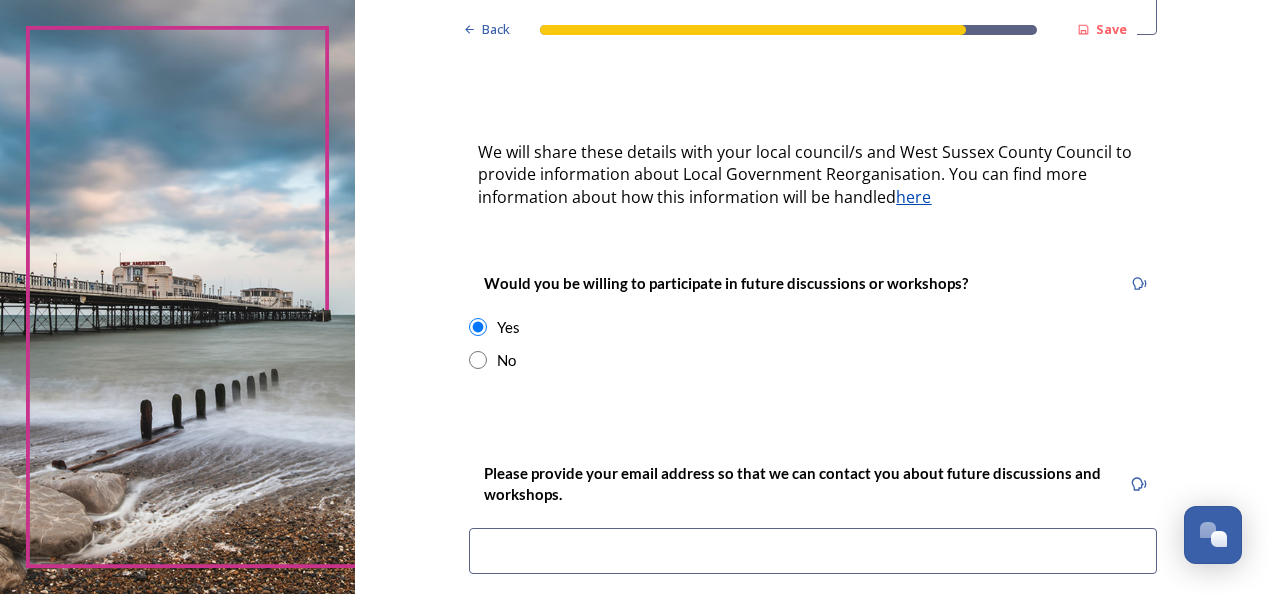 scroll, scrollTop: 653, scrollLeft: 0, axis: vertical 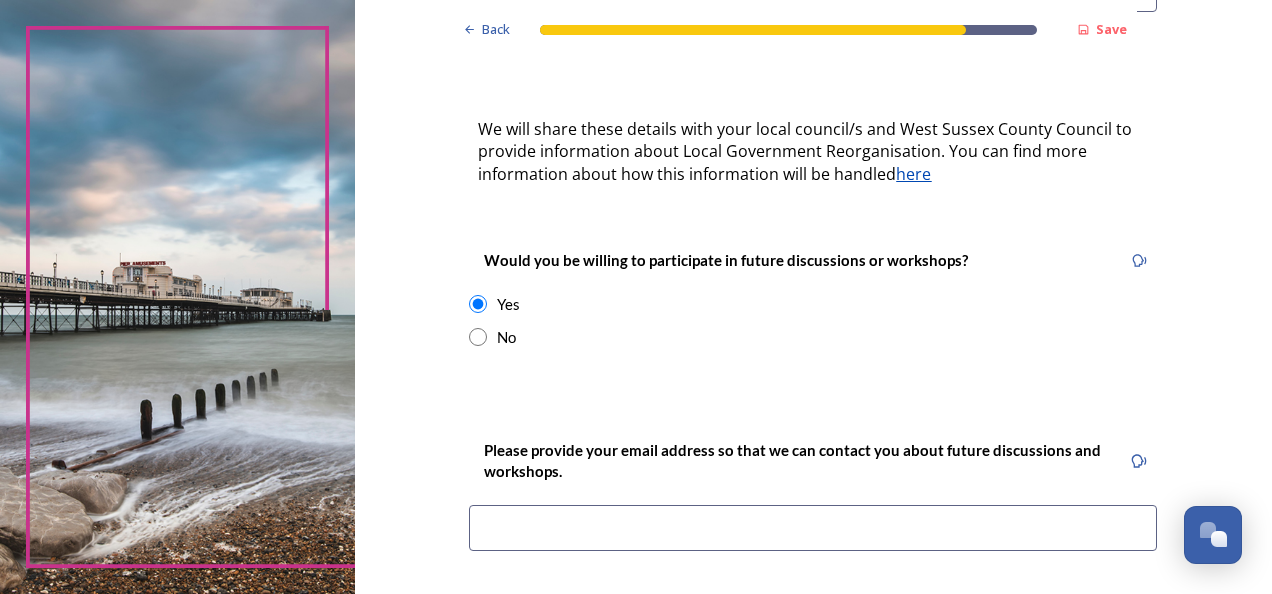 click at bounding box center [813, 528] 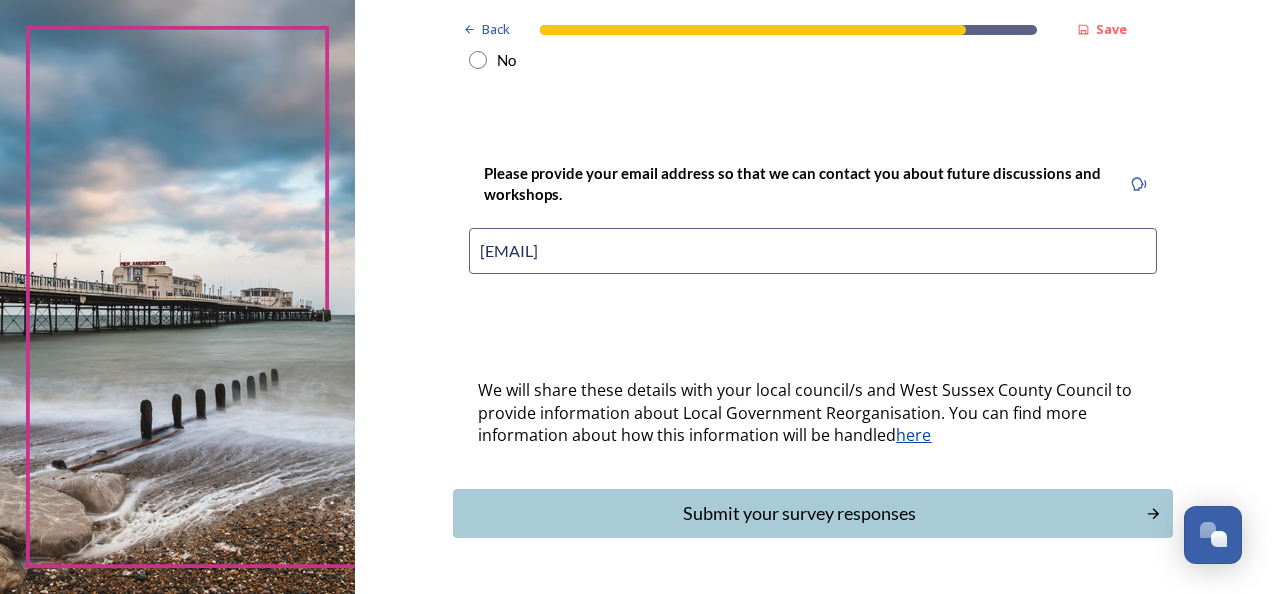 scroll, scrollTop: 963, scrollLeft: 0, axis: vertical 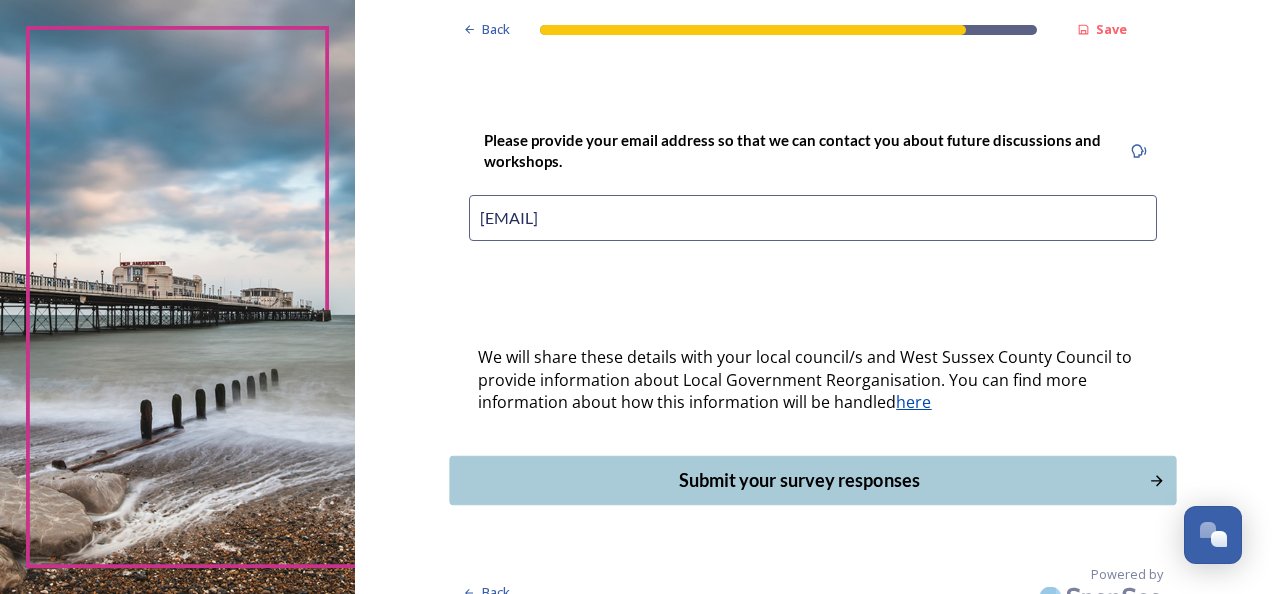 click on "Submit your survey responses" at bounding box center (799, 480) 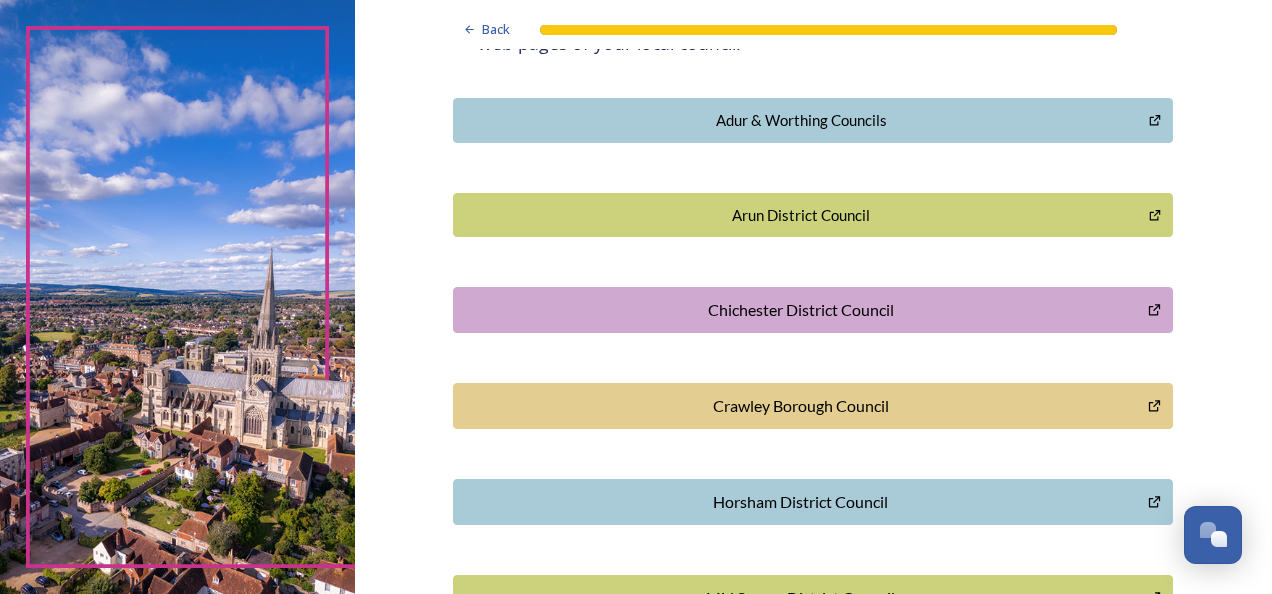scroll, scrollTop: 456, scrollLeft: 0, axis: vertical 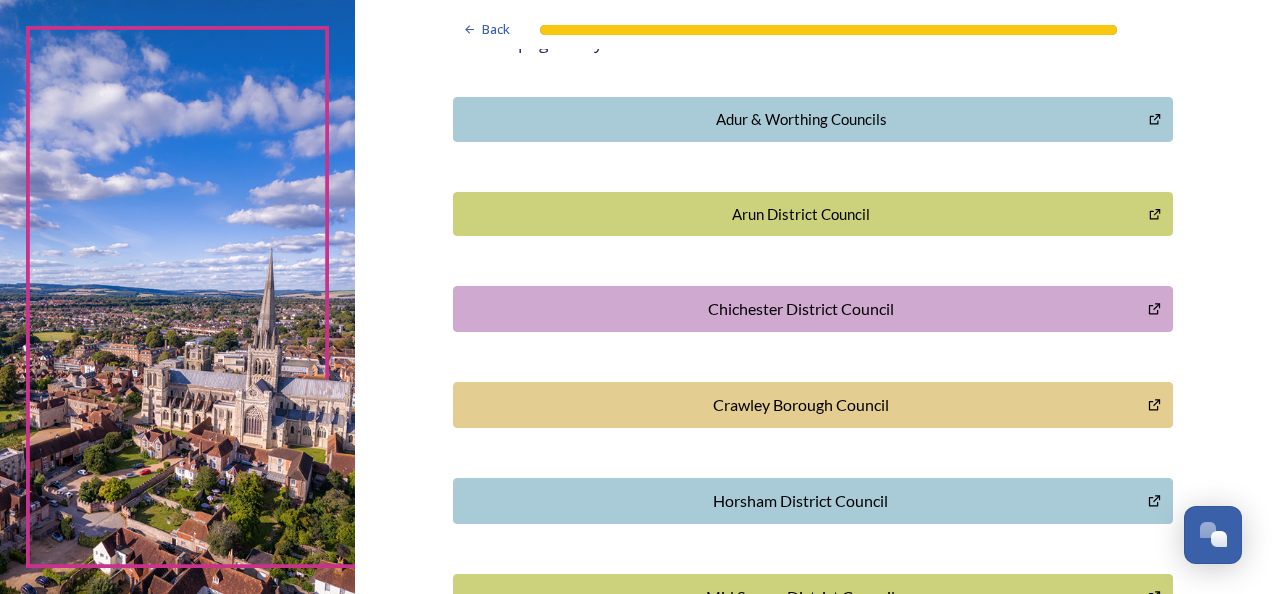 click on "Chichester District Council" at bounding box center [800, 309] 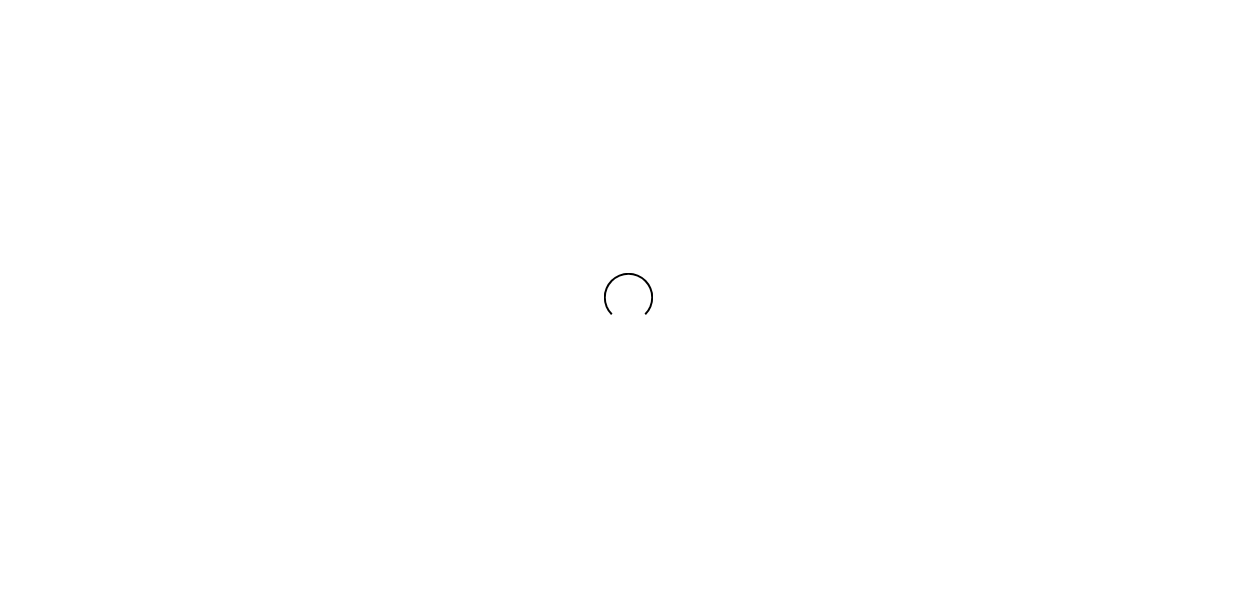 scroll, scrollTop: 0, scrollLeft: 0, axis: both 